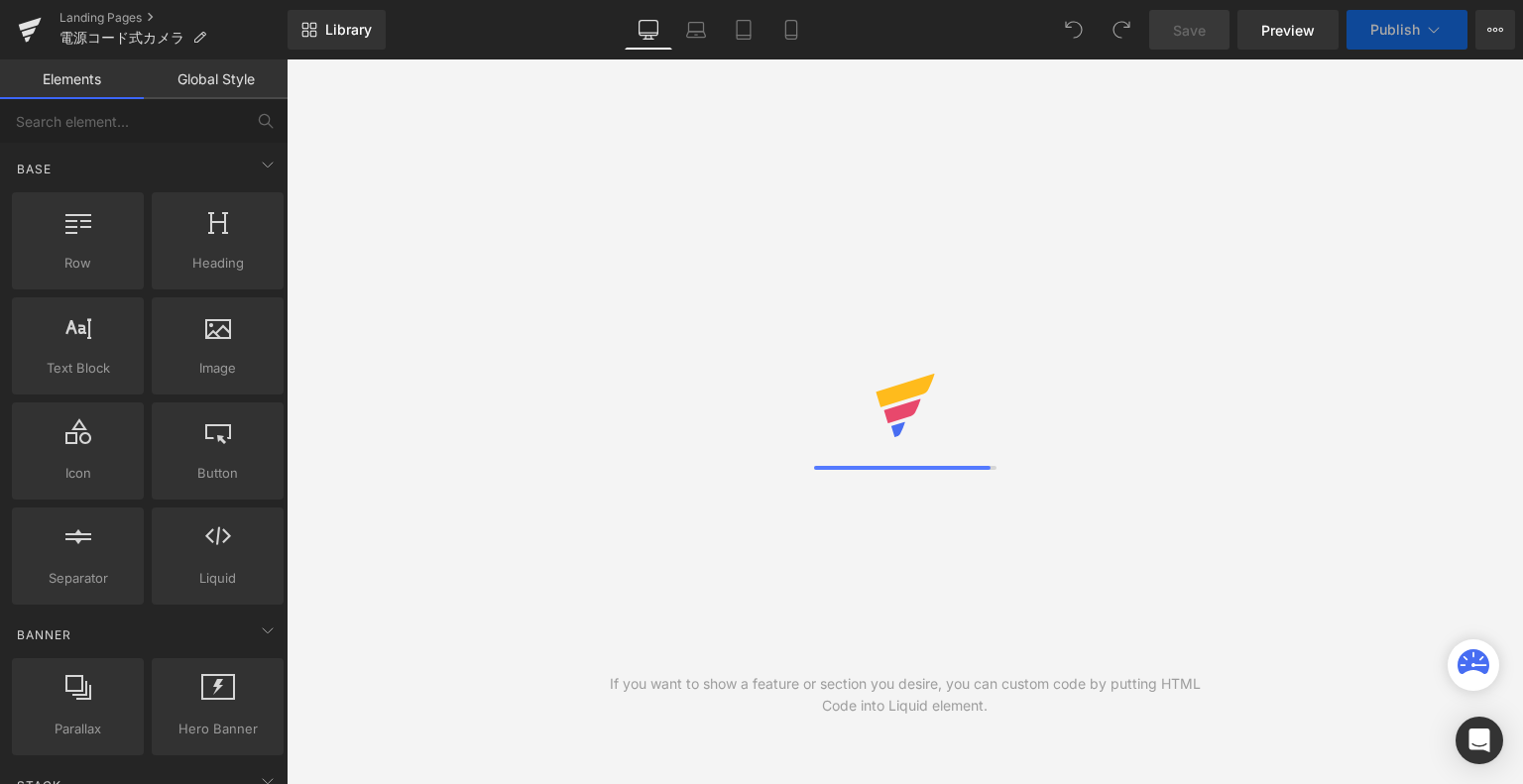 scroll, scrollTop: 0, scrollLeft: 0, axis: both 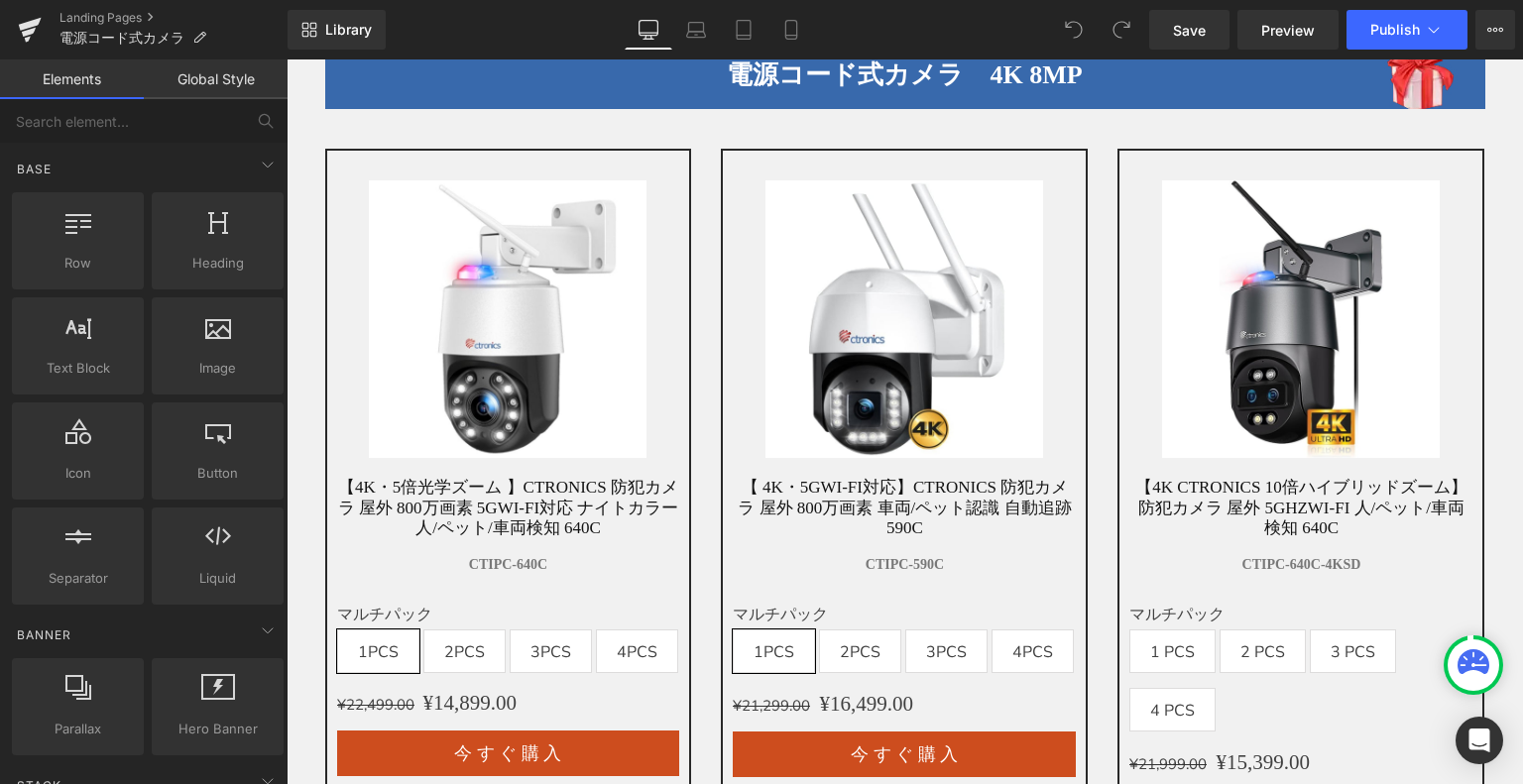 click at bounding box center [508, 319] 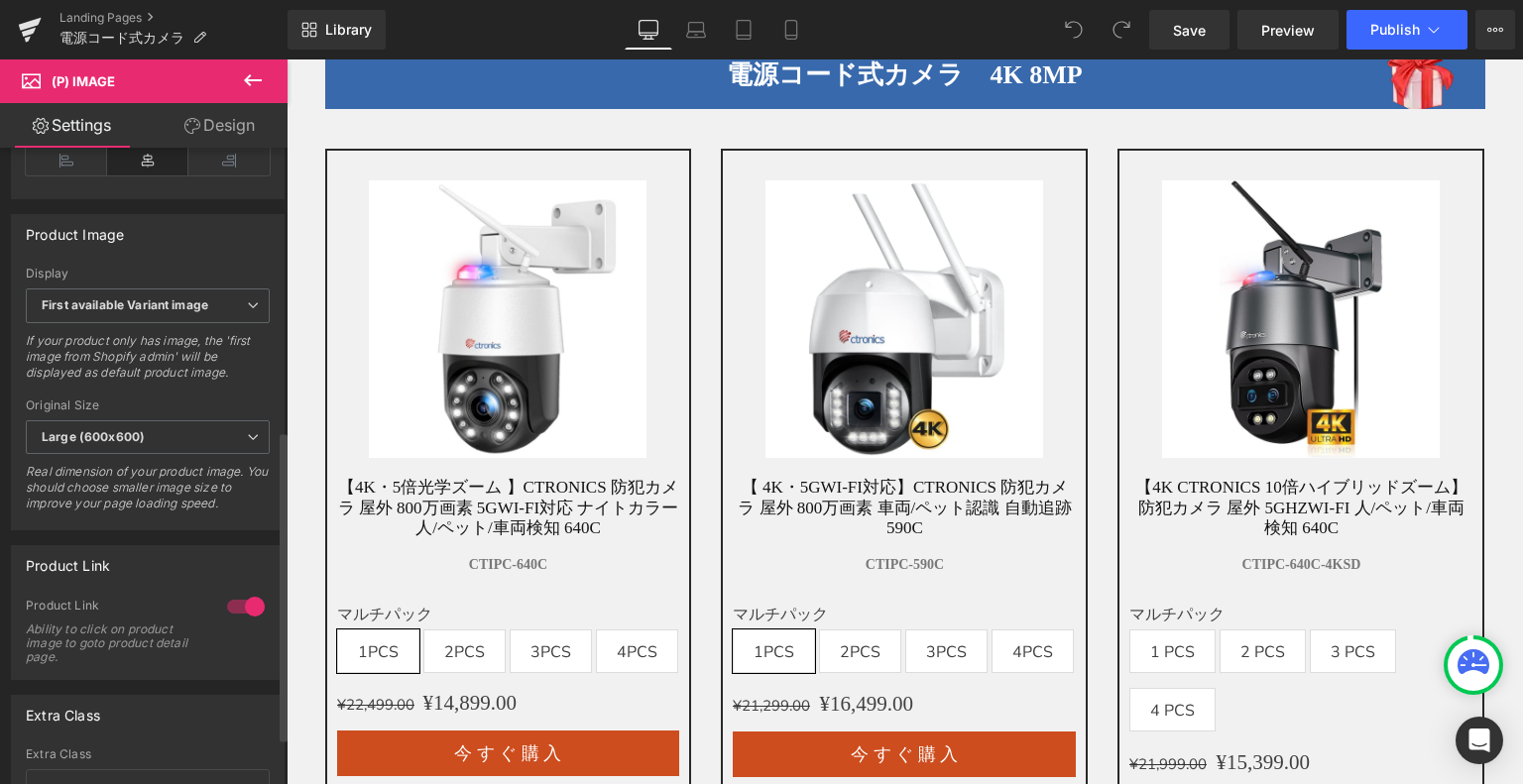 scroll, scrollTop: 793, scrollLeft: 0, axis: vertical 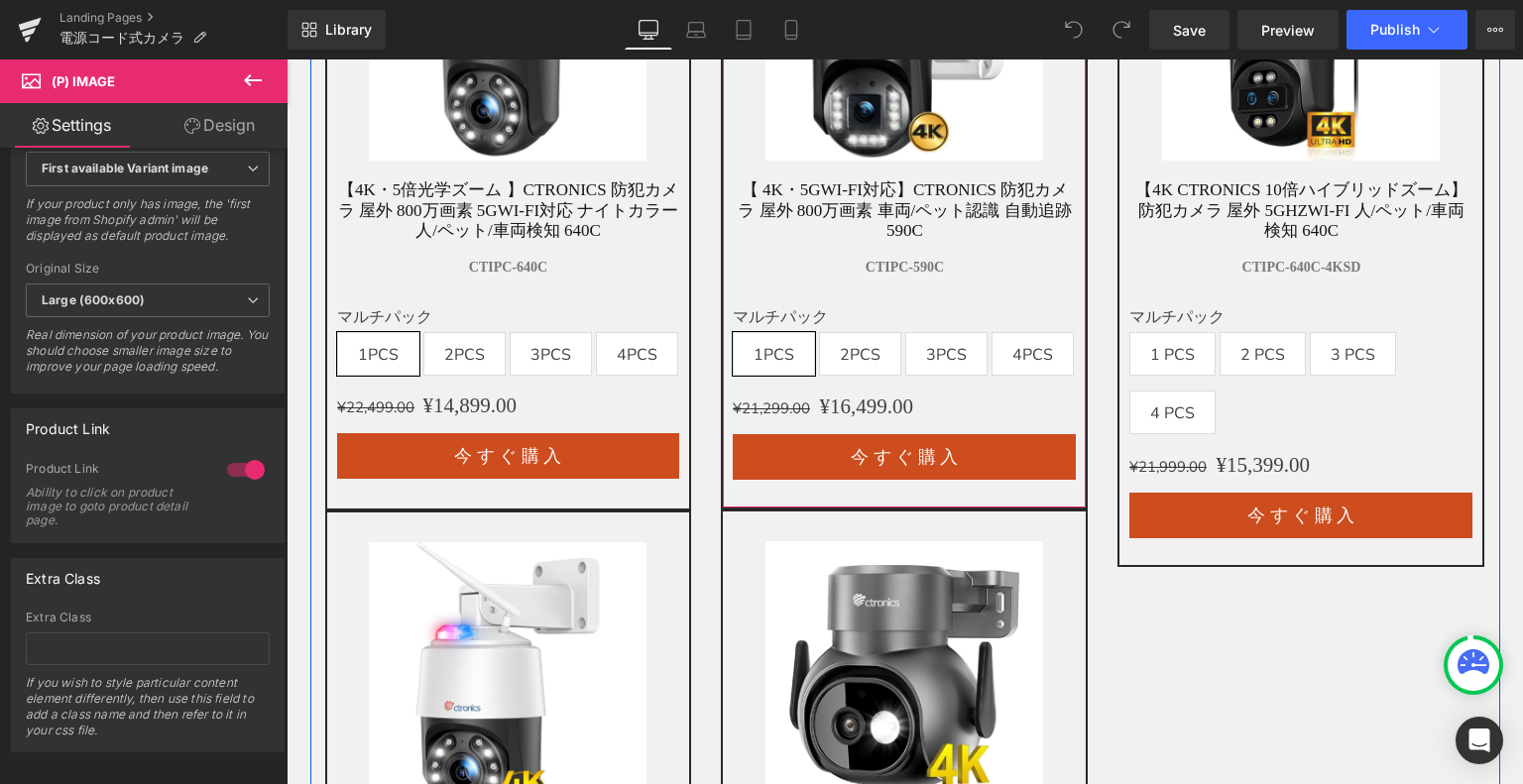 click at bounding box center (904, 22) 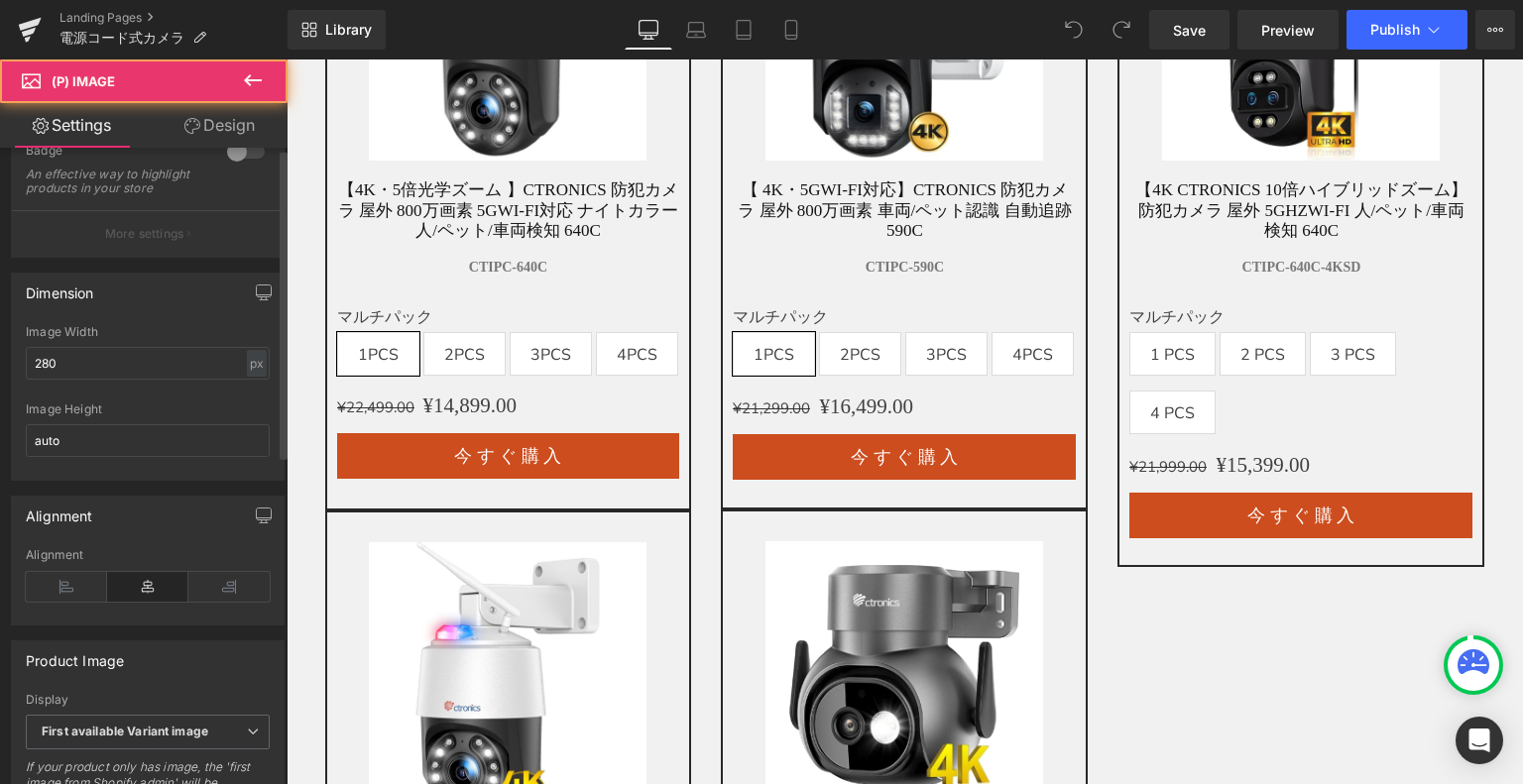 scroll, scrollTop: 826, scrollLeft: 0, axis: vertical 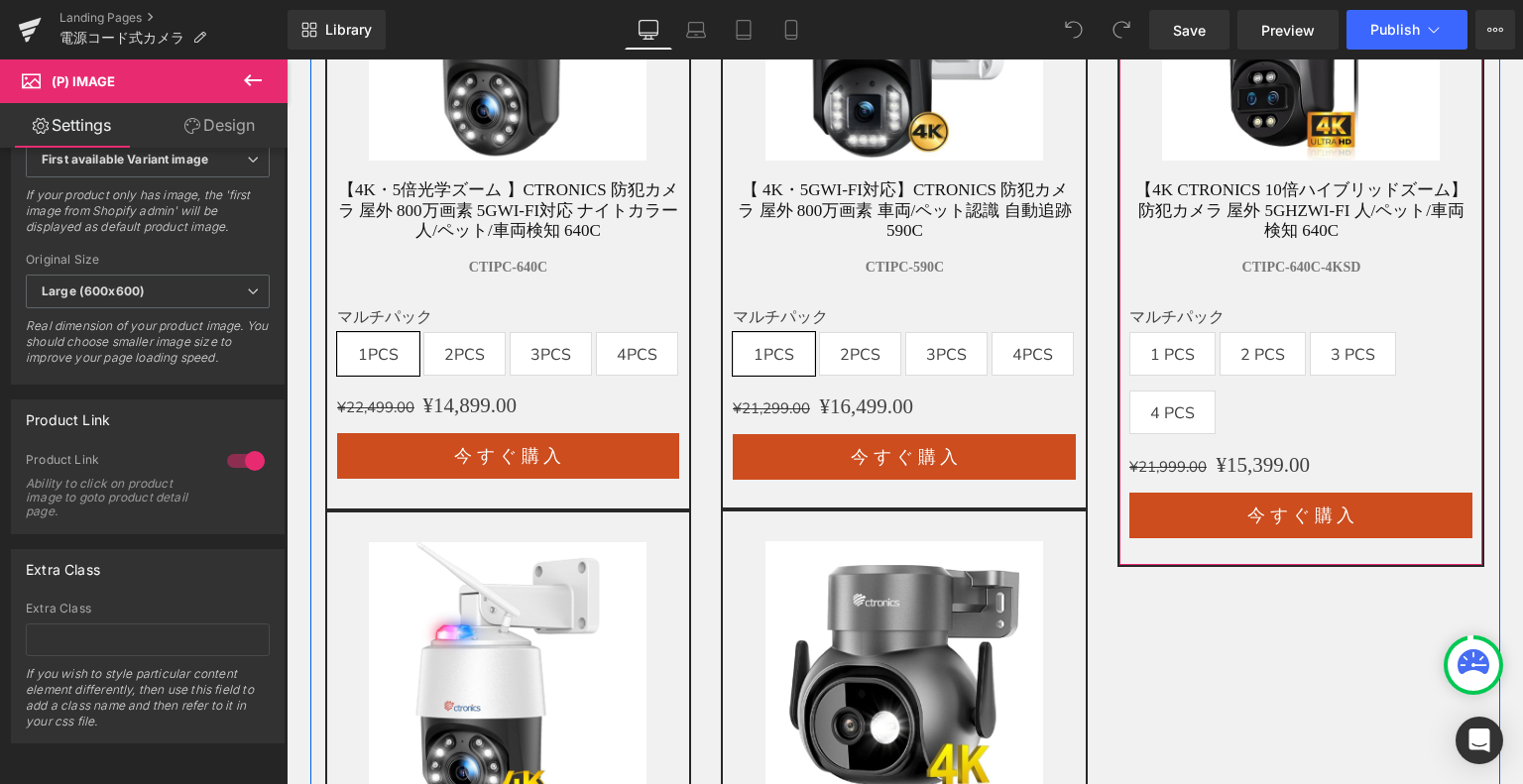 click at bounding box center (1301, 22) 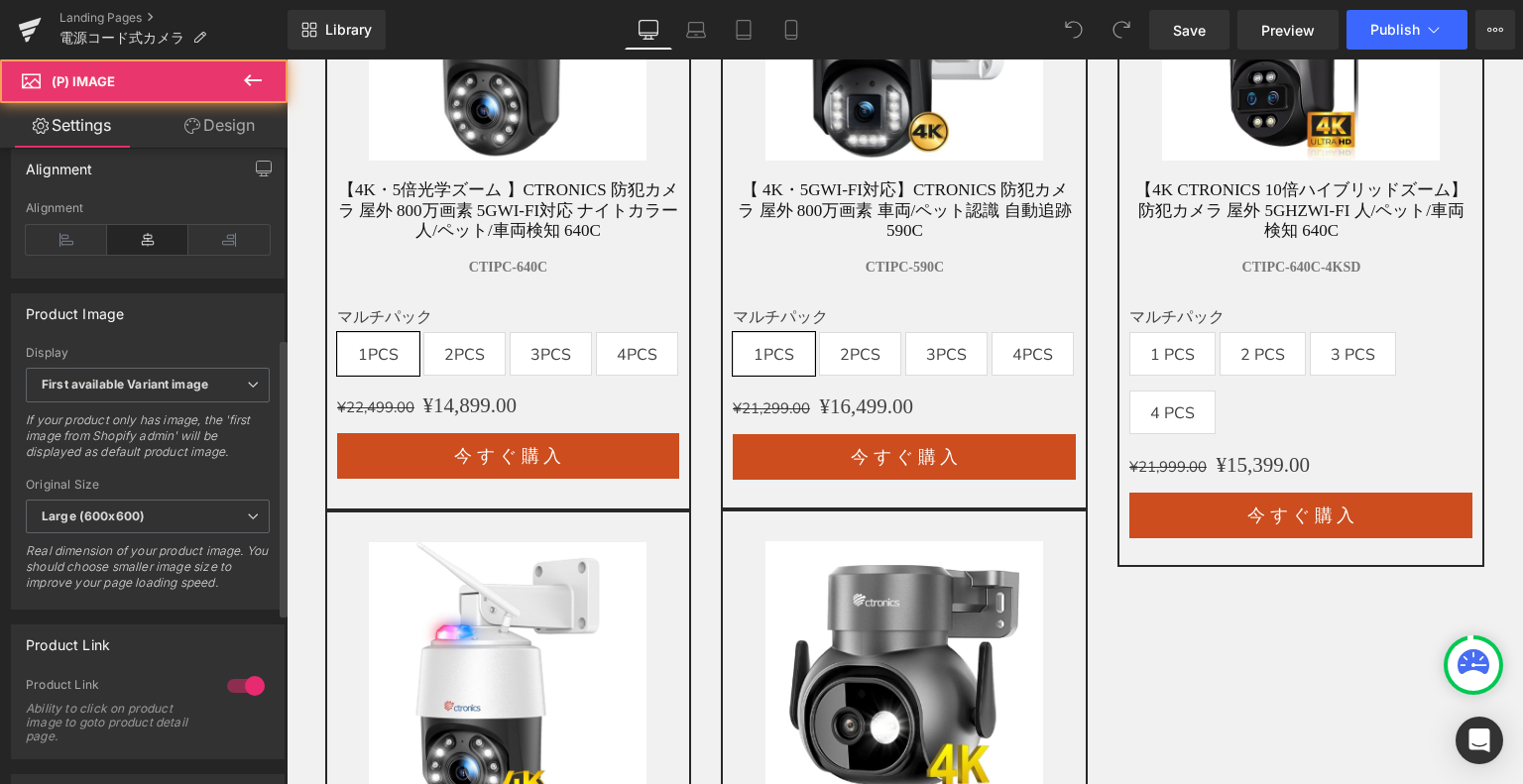 scroll, scrollTop: 826, scrollLeft: 0, axis: vertical 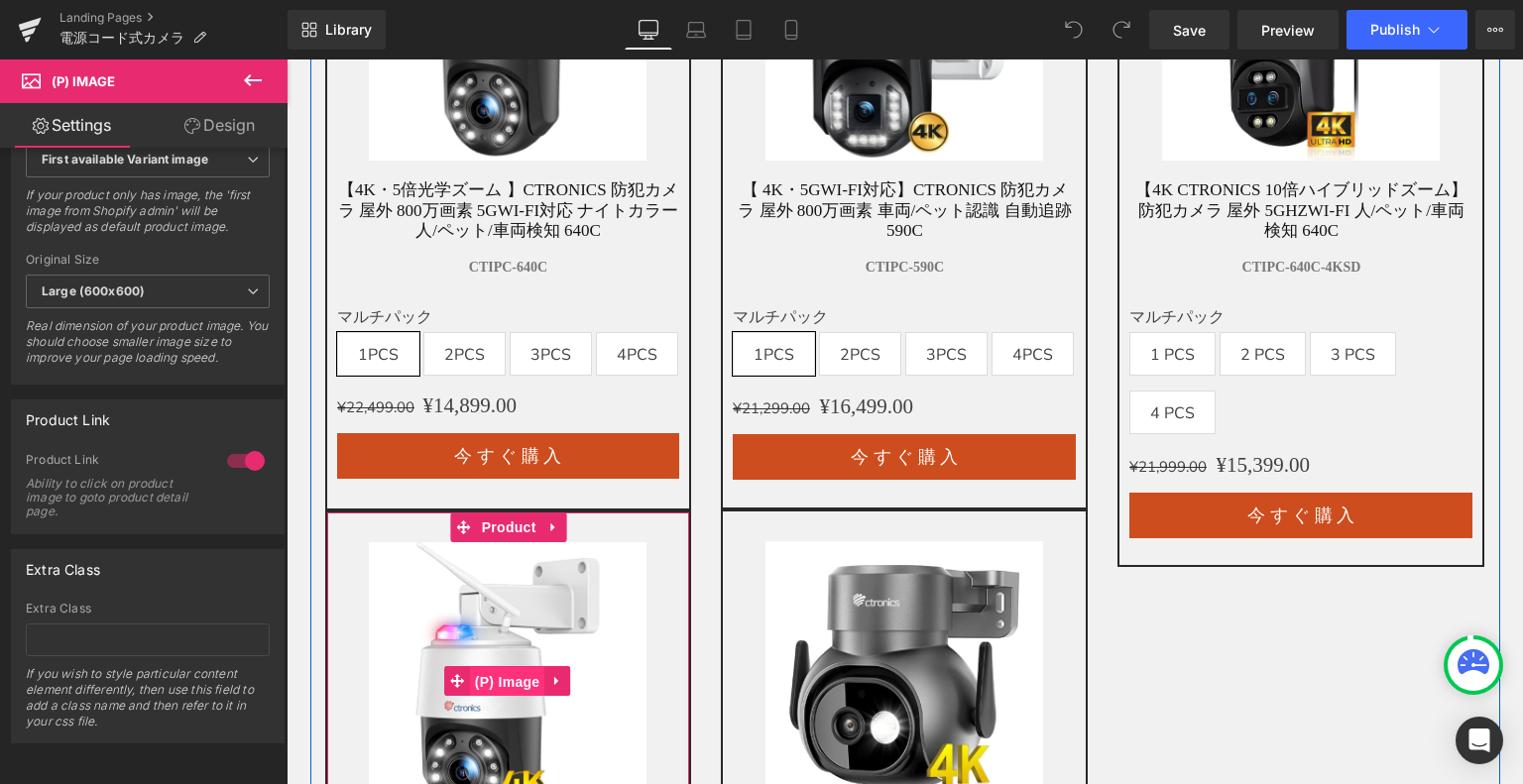 click on "(P) Image" at bounding box center [508, 682] 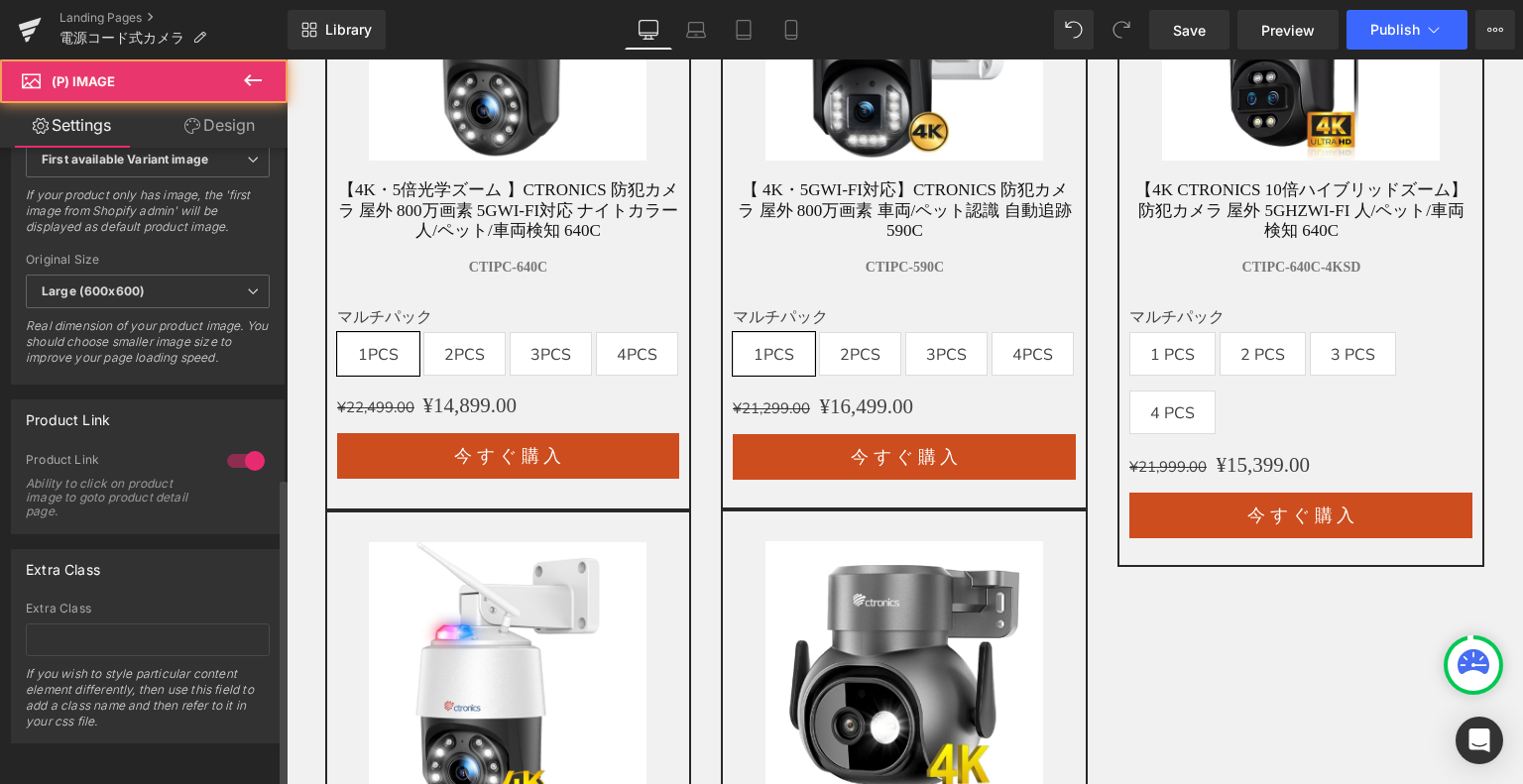 scroll, scrollTop: 826, scrollLeft: 0, axis: vertical 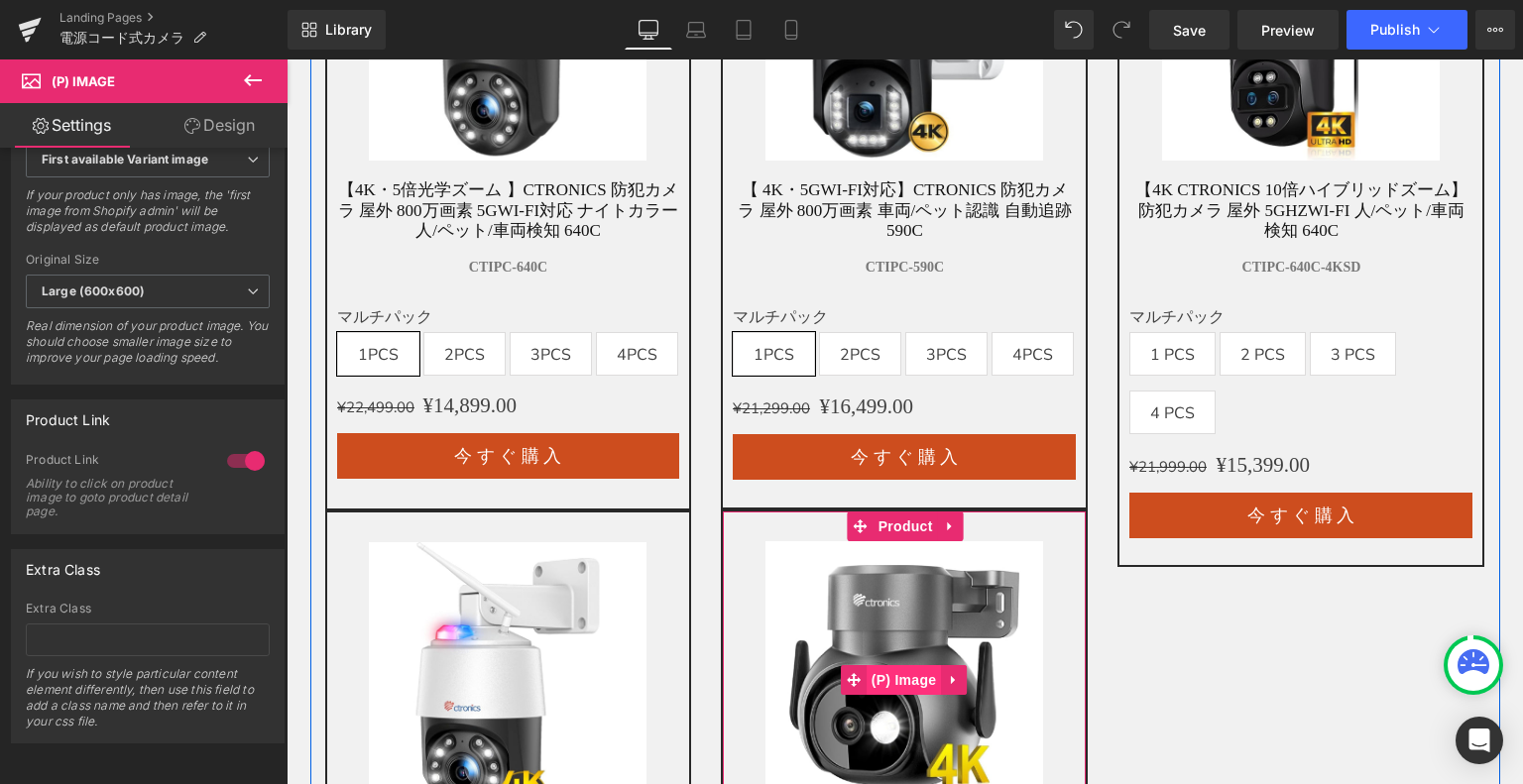 click on "(P) Image" at bounding box center [904, 680] 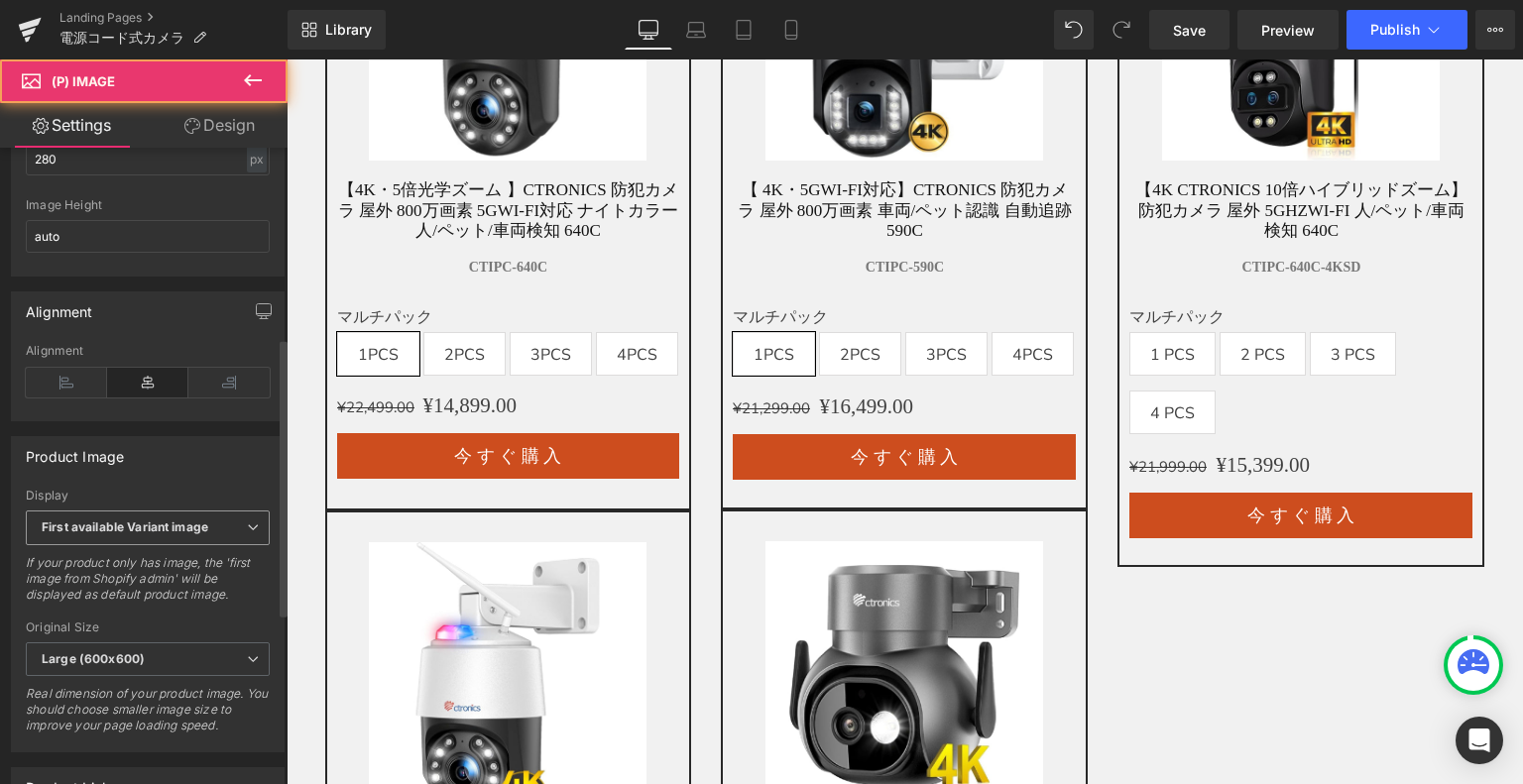 scroll, scrollTop: 826, scrollLeft: 0, axis: vertical 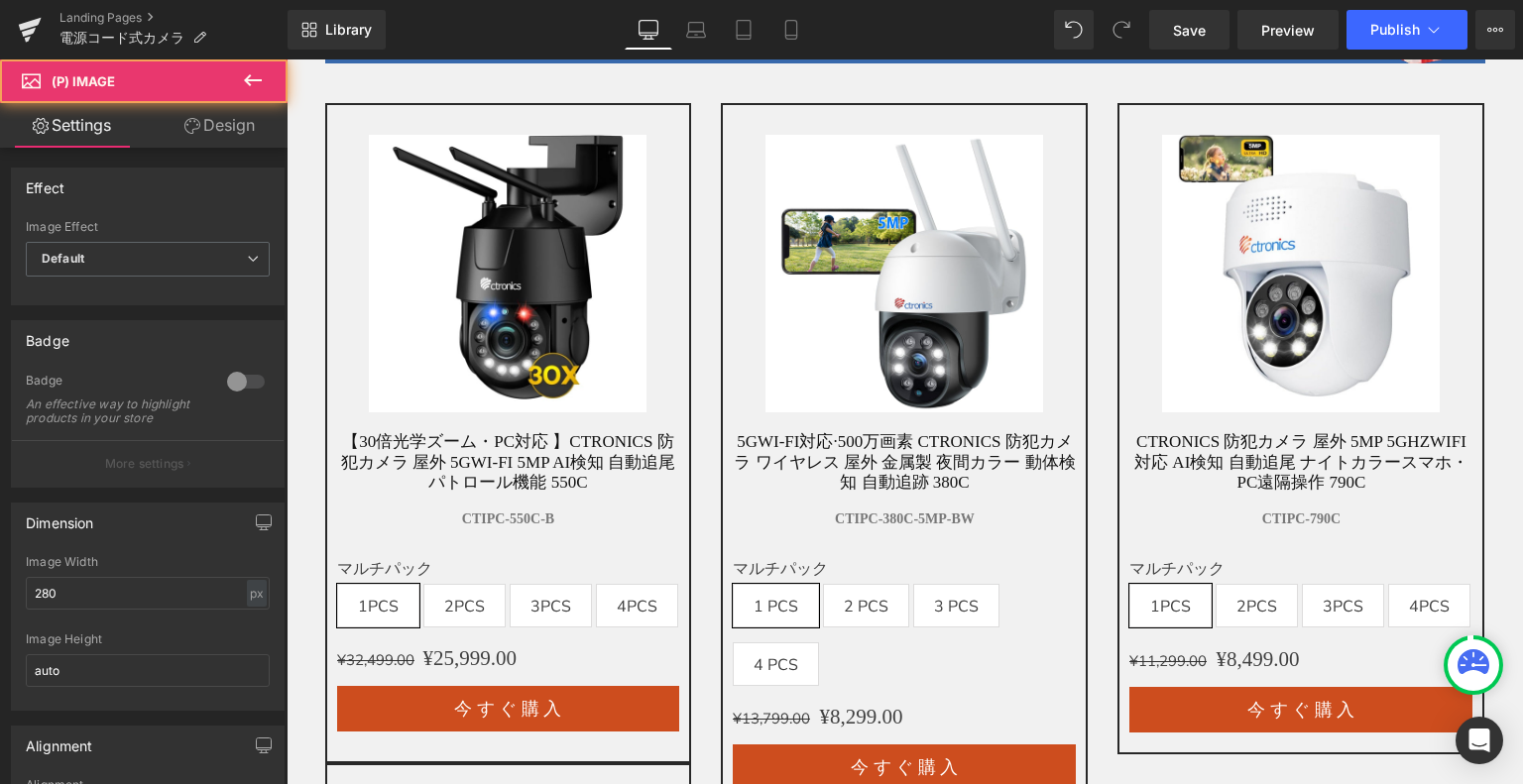 click at bounding box center [508, 274] 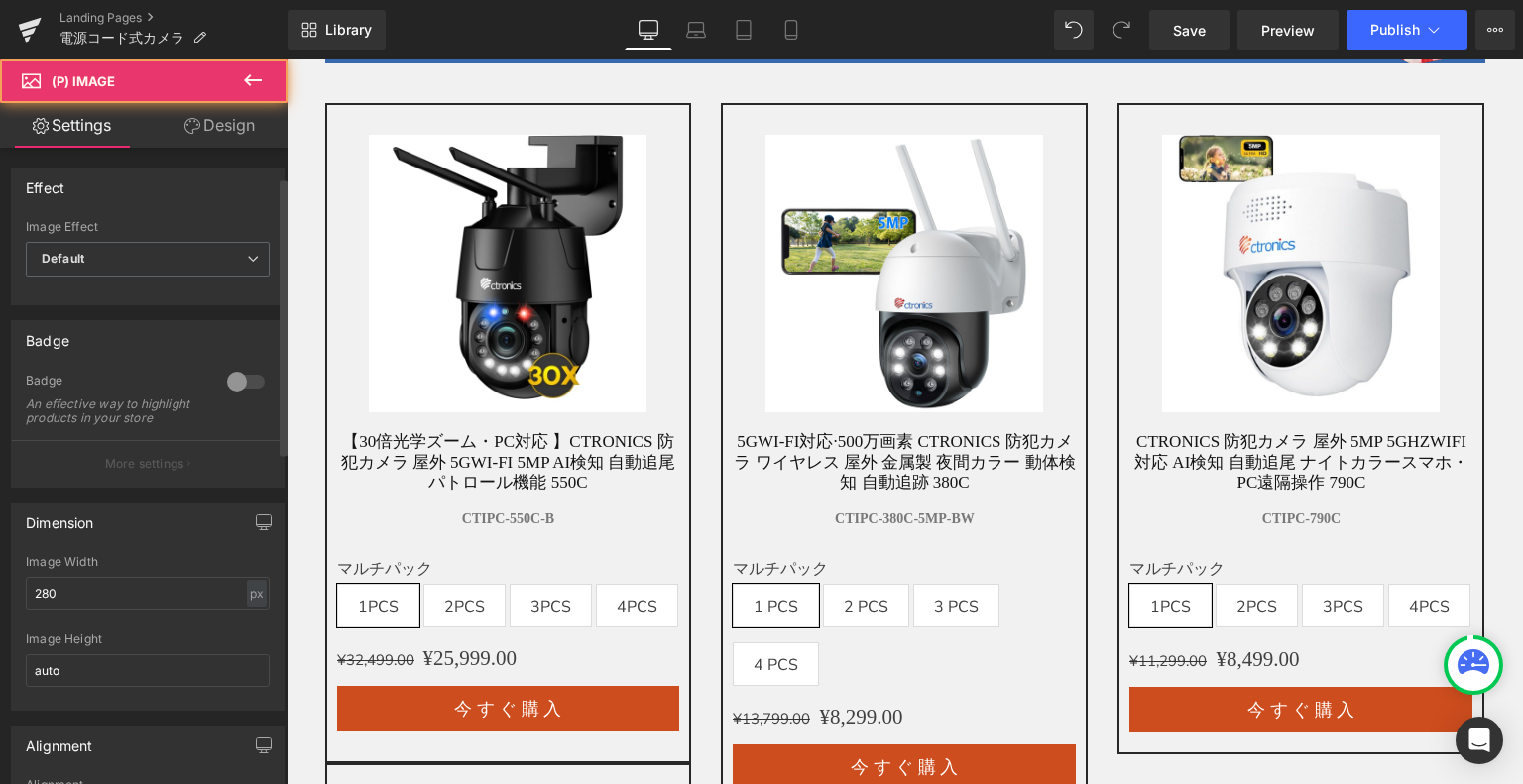 scroll, scrollTop: 793, scrollLeft: 0, axis: vertical 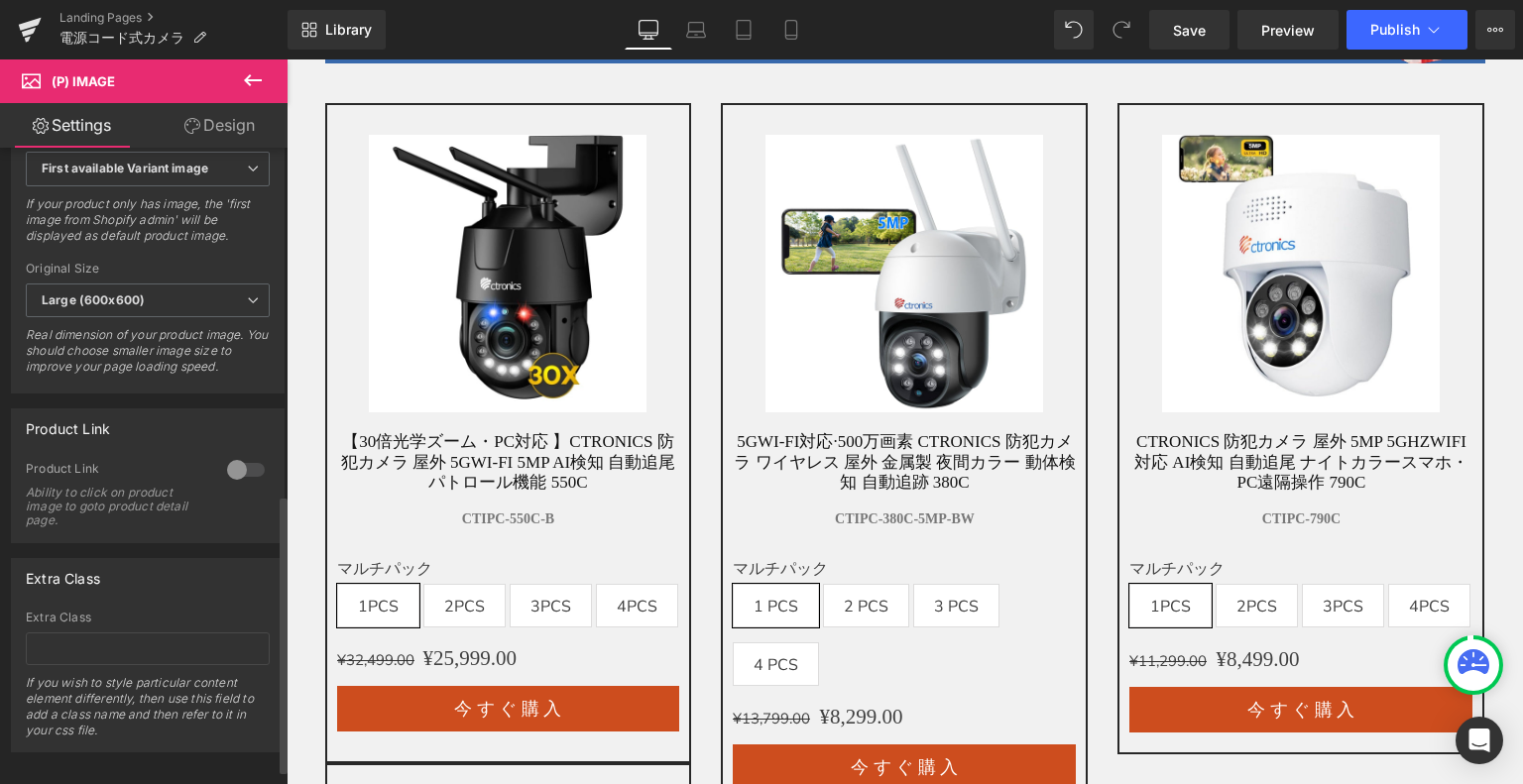 click at bounding box center [246, 470] 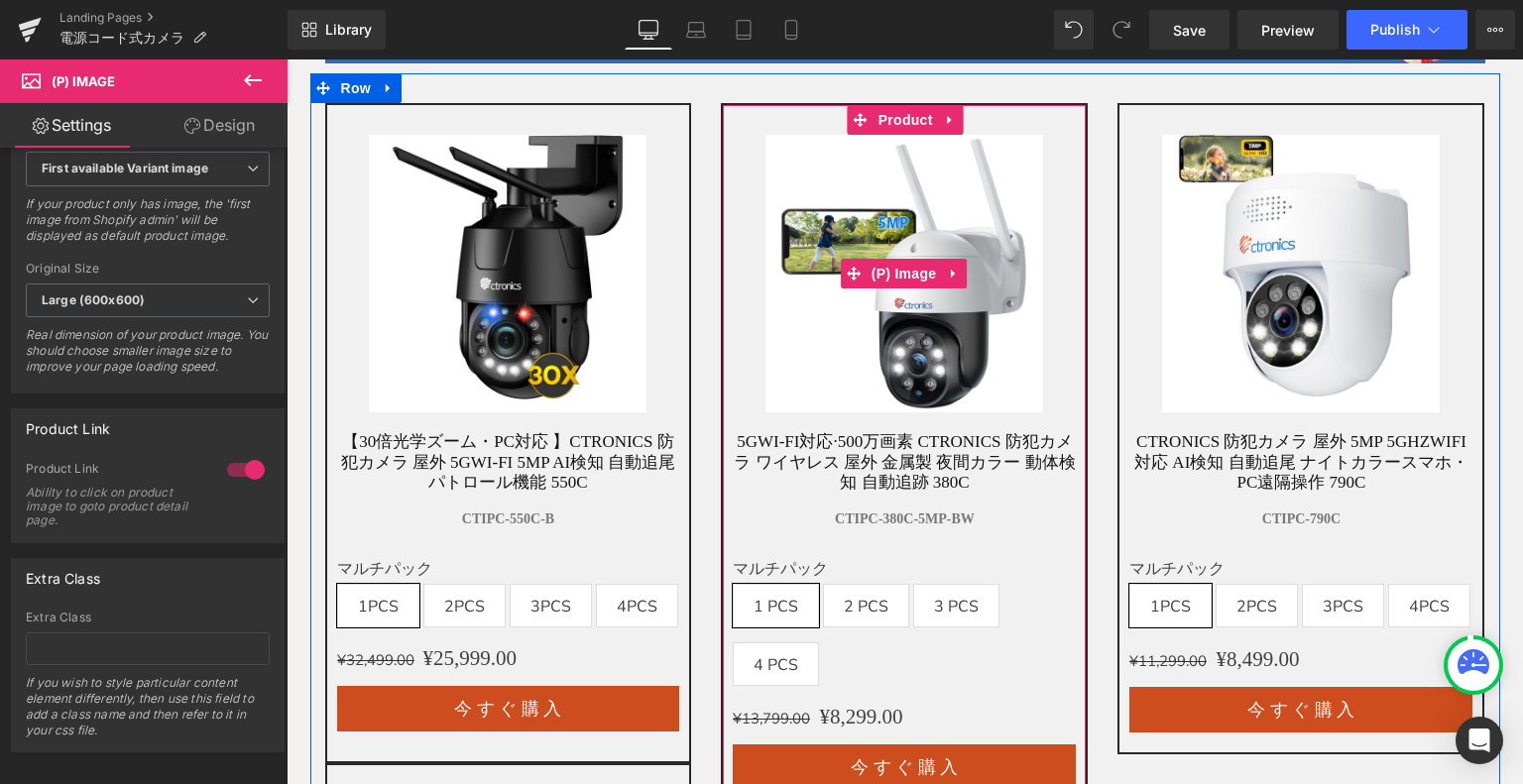 click at bounding box center [904, 274] 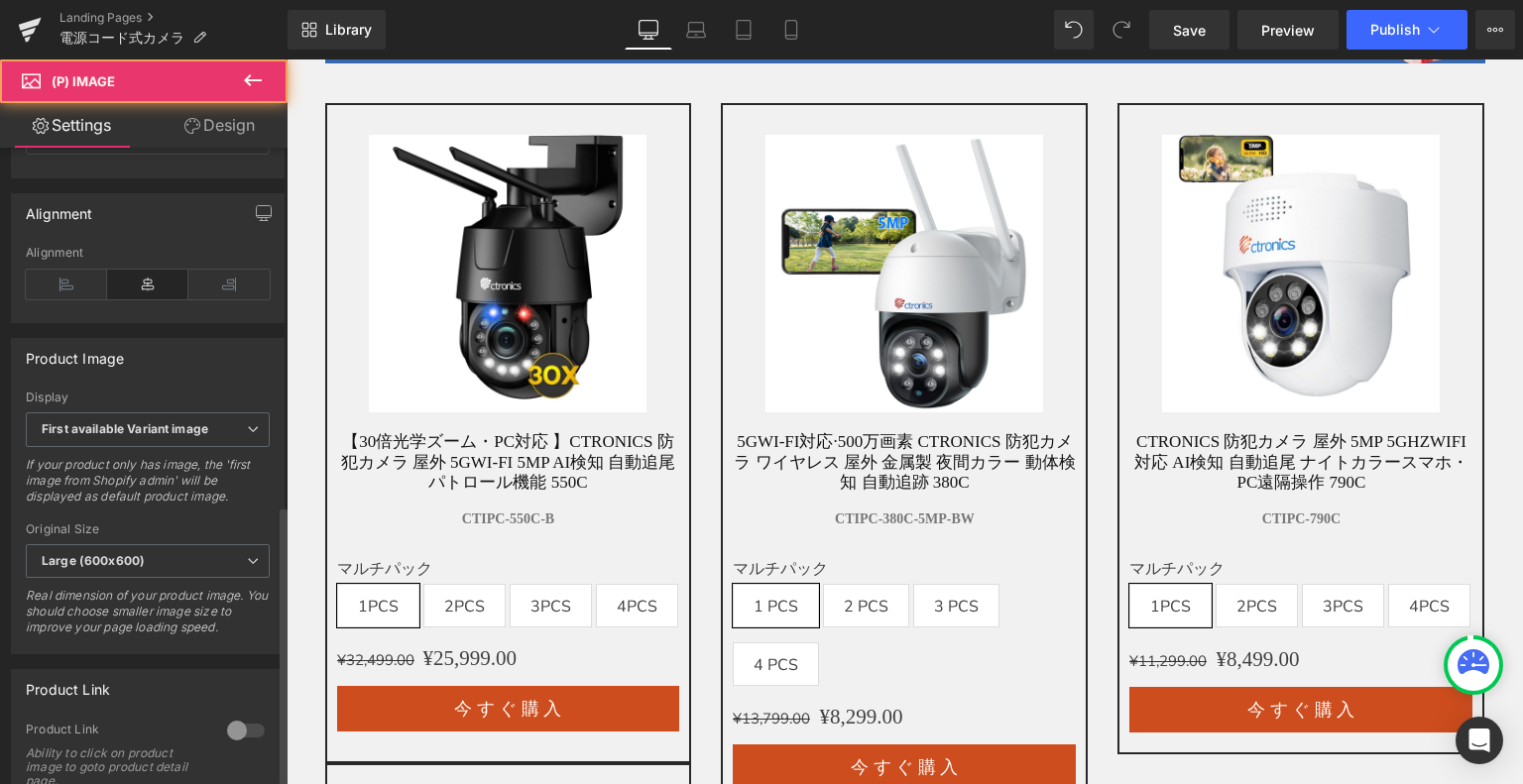 scroll, scrollTop: 826, scrollLeft: 0, axis: vertical 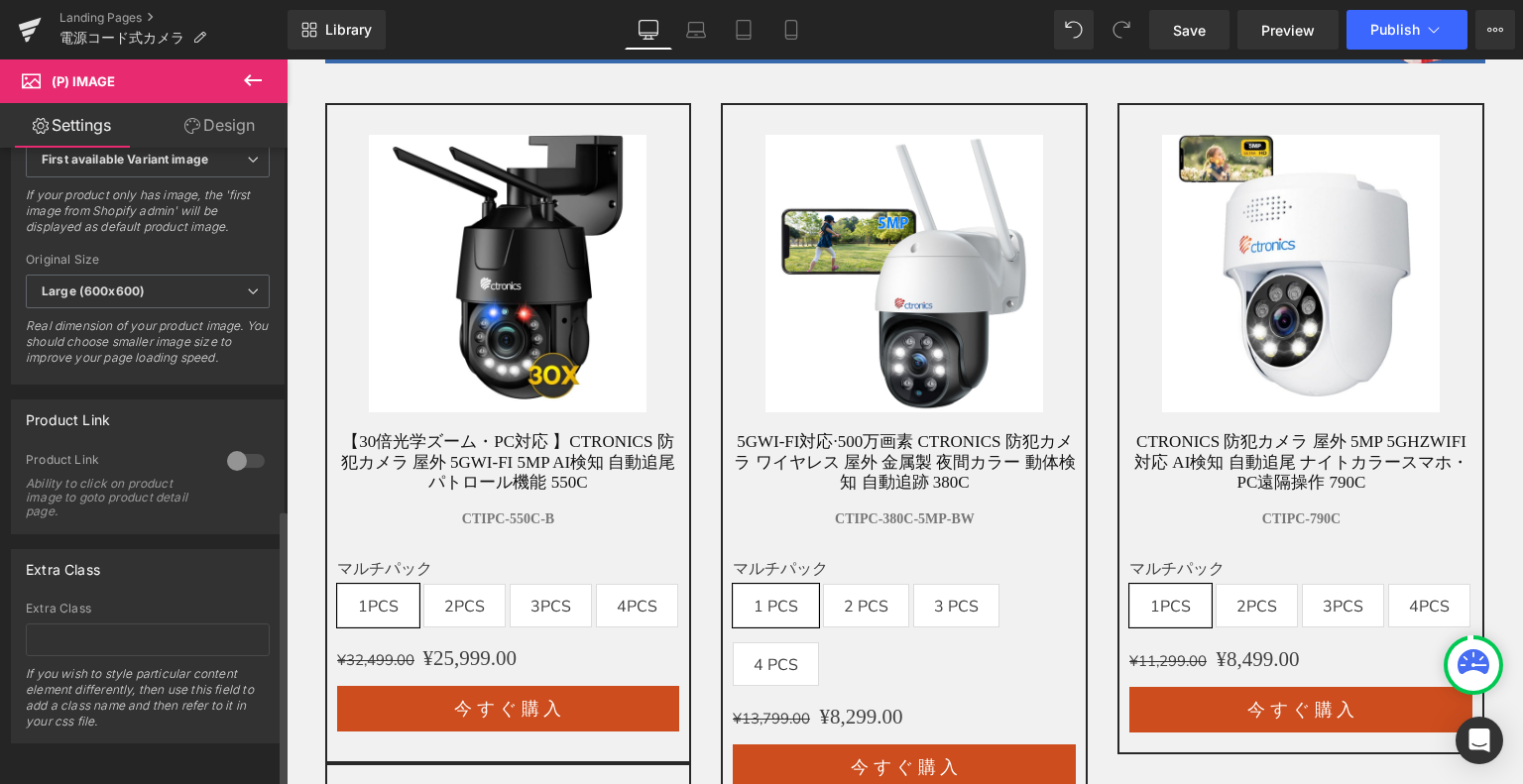 click at bounding box center [246, 461] 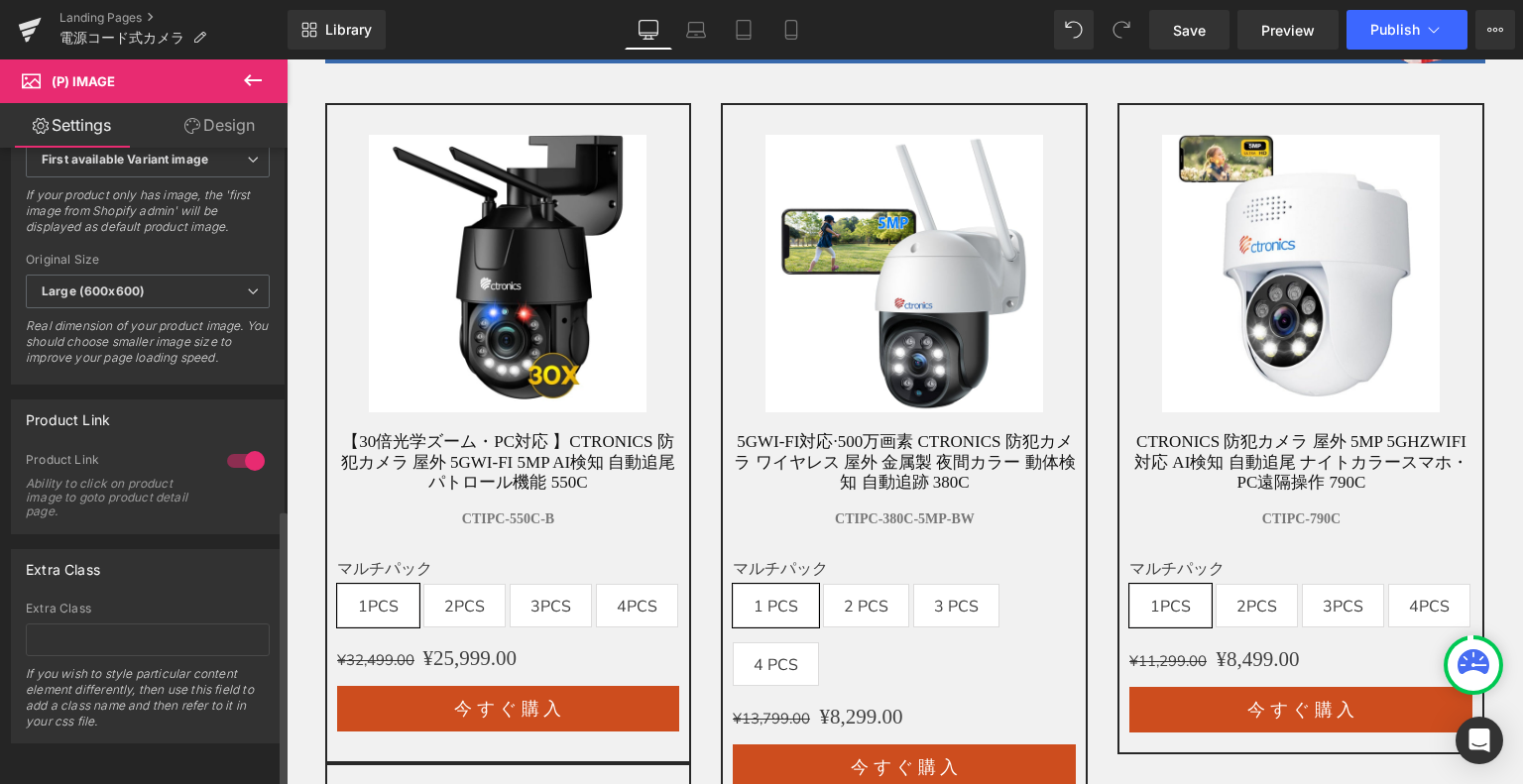 click at bounding box center (246, 461) 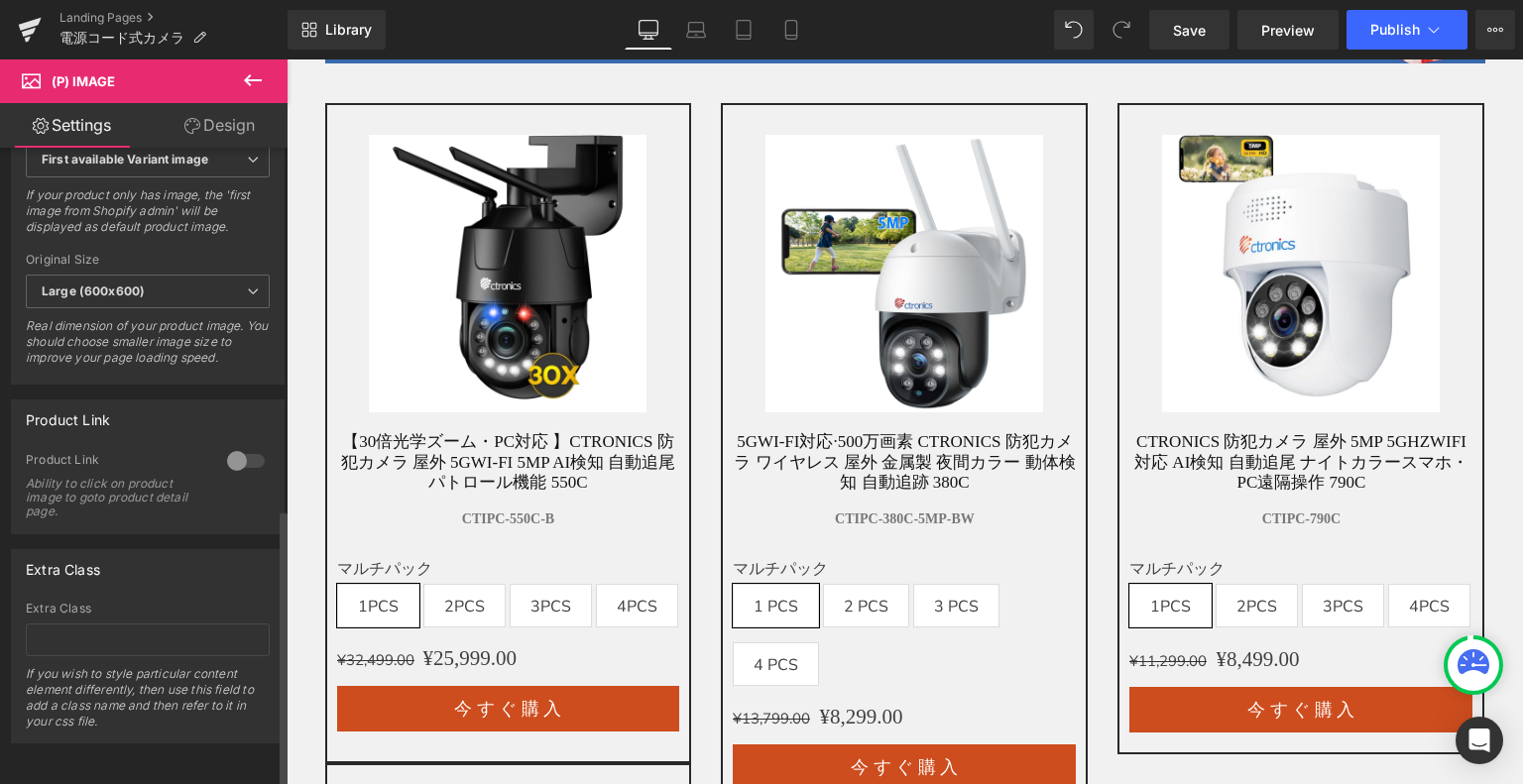 click at bounding box center [246, 461] 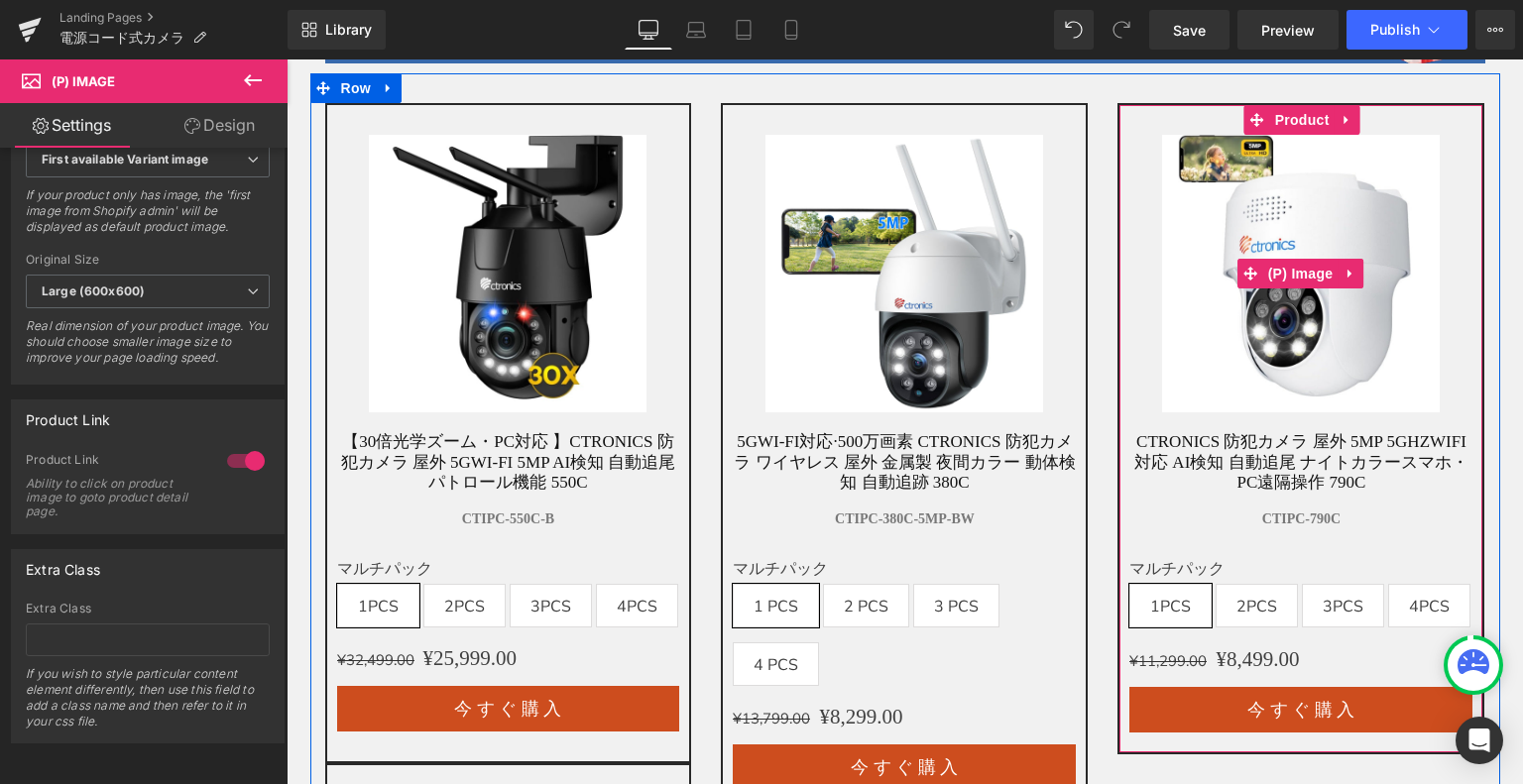 click at bounding box center (1301, 274) 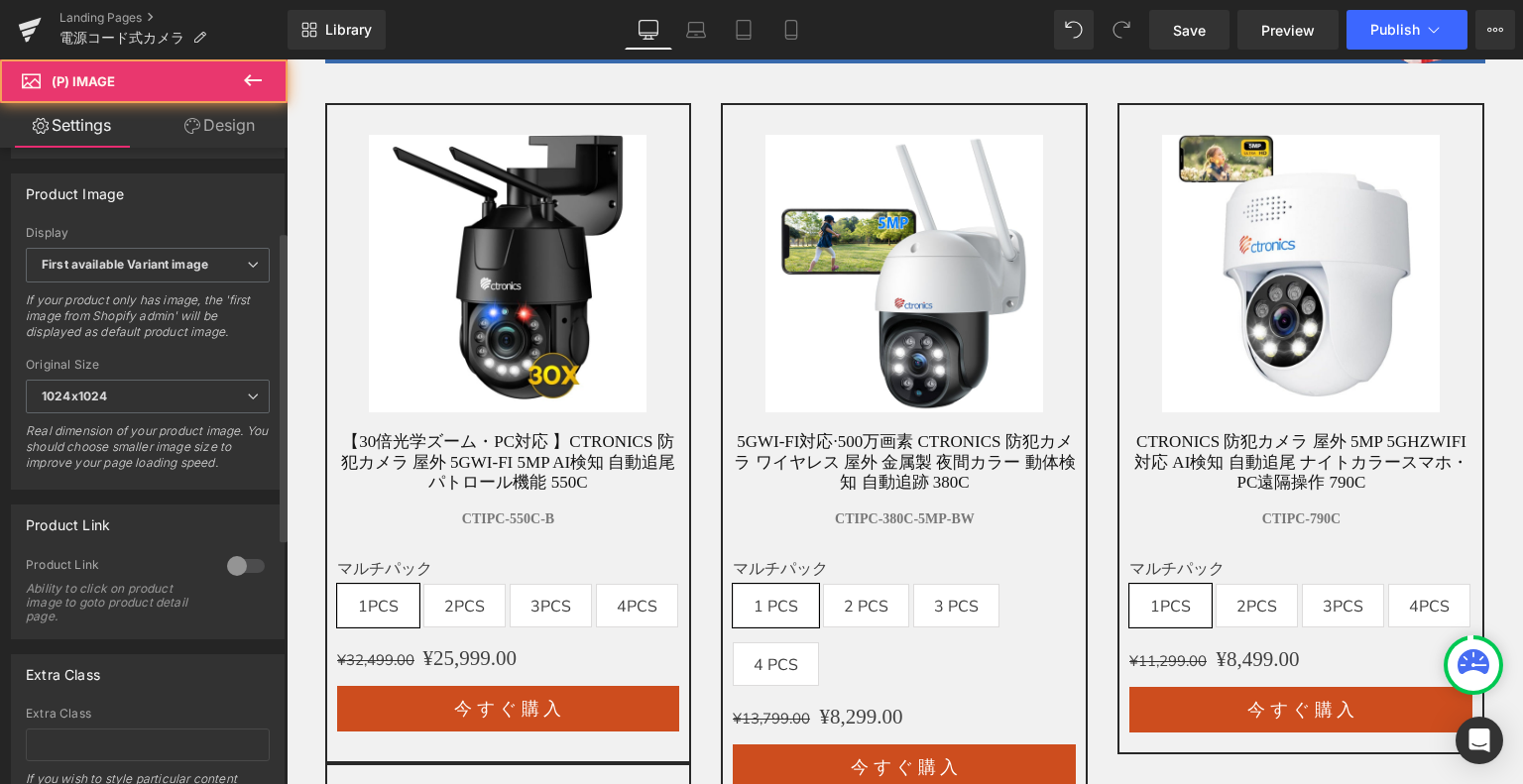 scroll, scrollTop: 826, scrollLeft: 0, axis: vertical 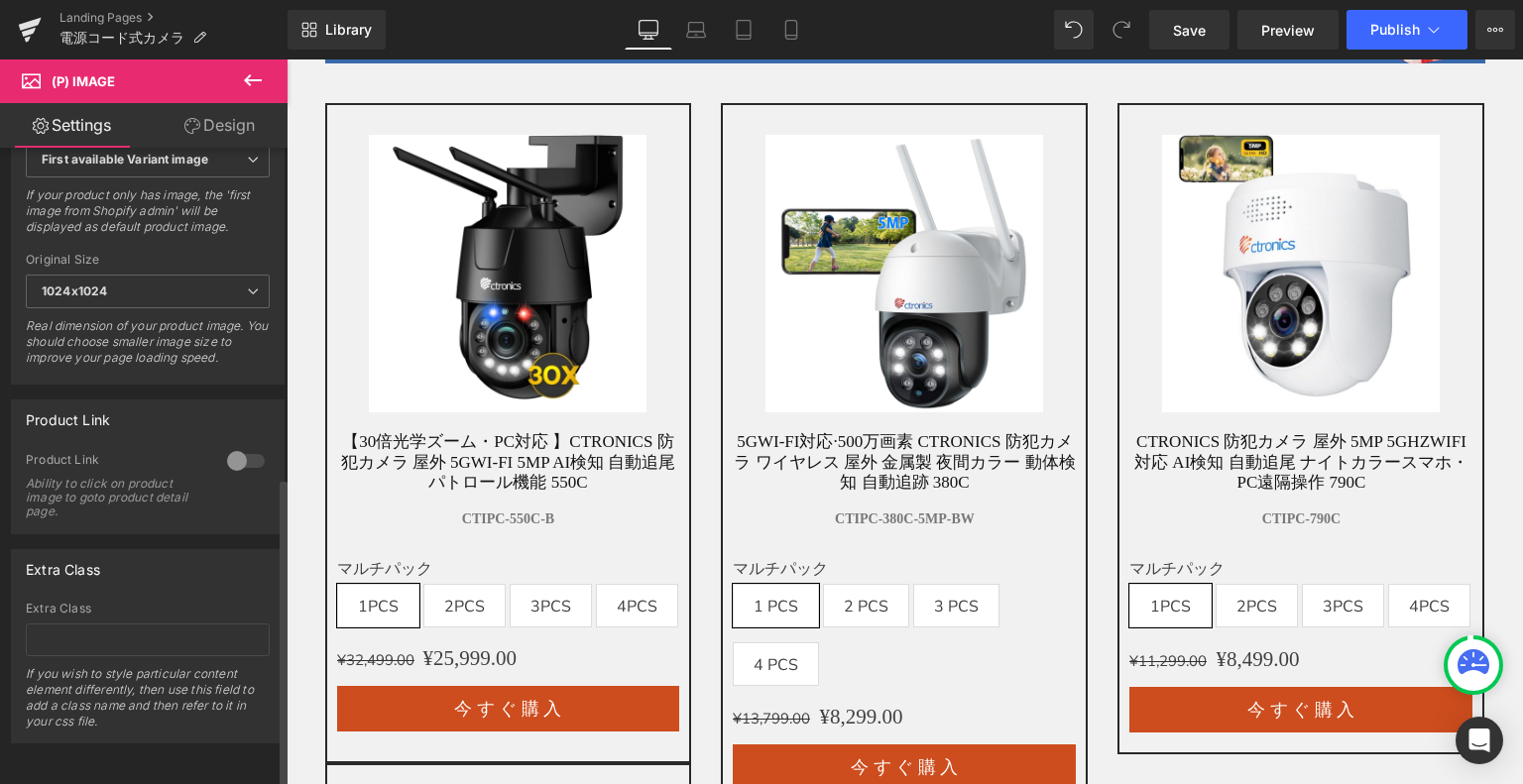 click at bounding box center (246, 461) 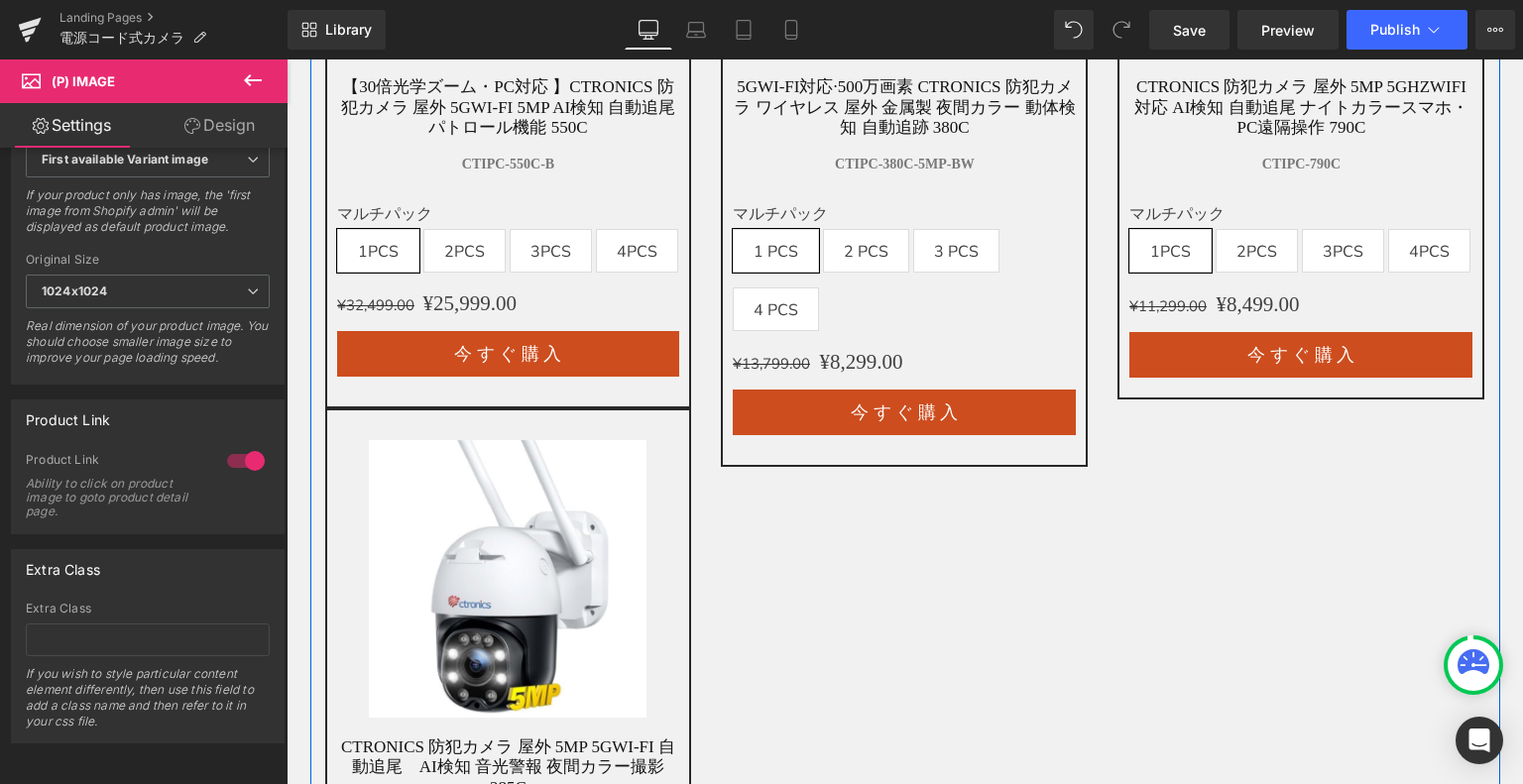 scroll, scrollTop: 2478, scrollLeft: 0, axis: vertical 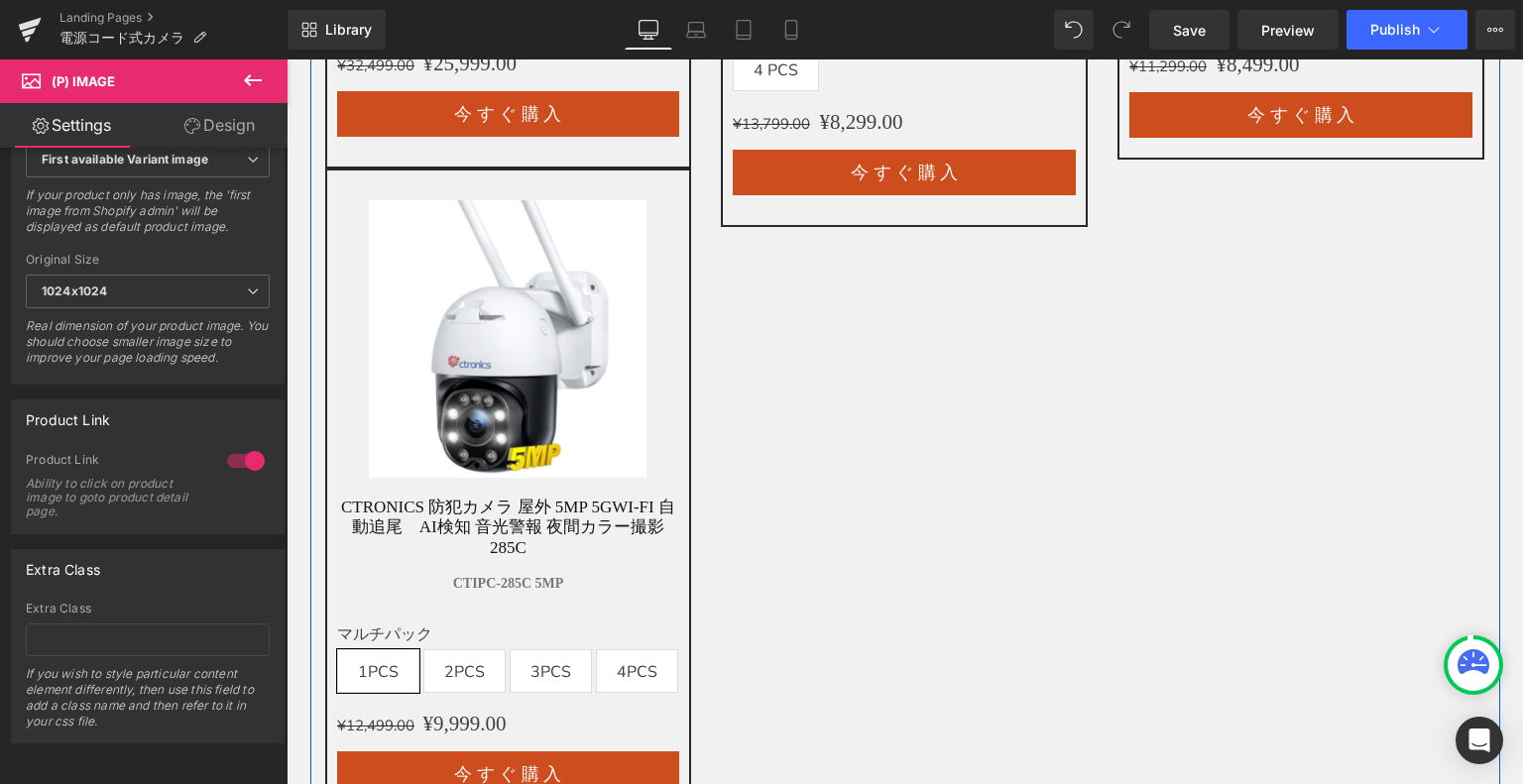 click at bounding box center (508, 339) 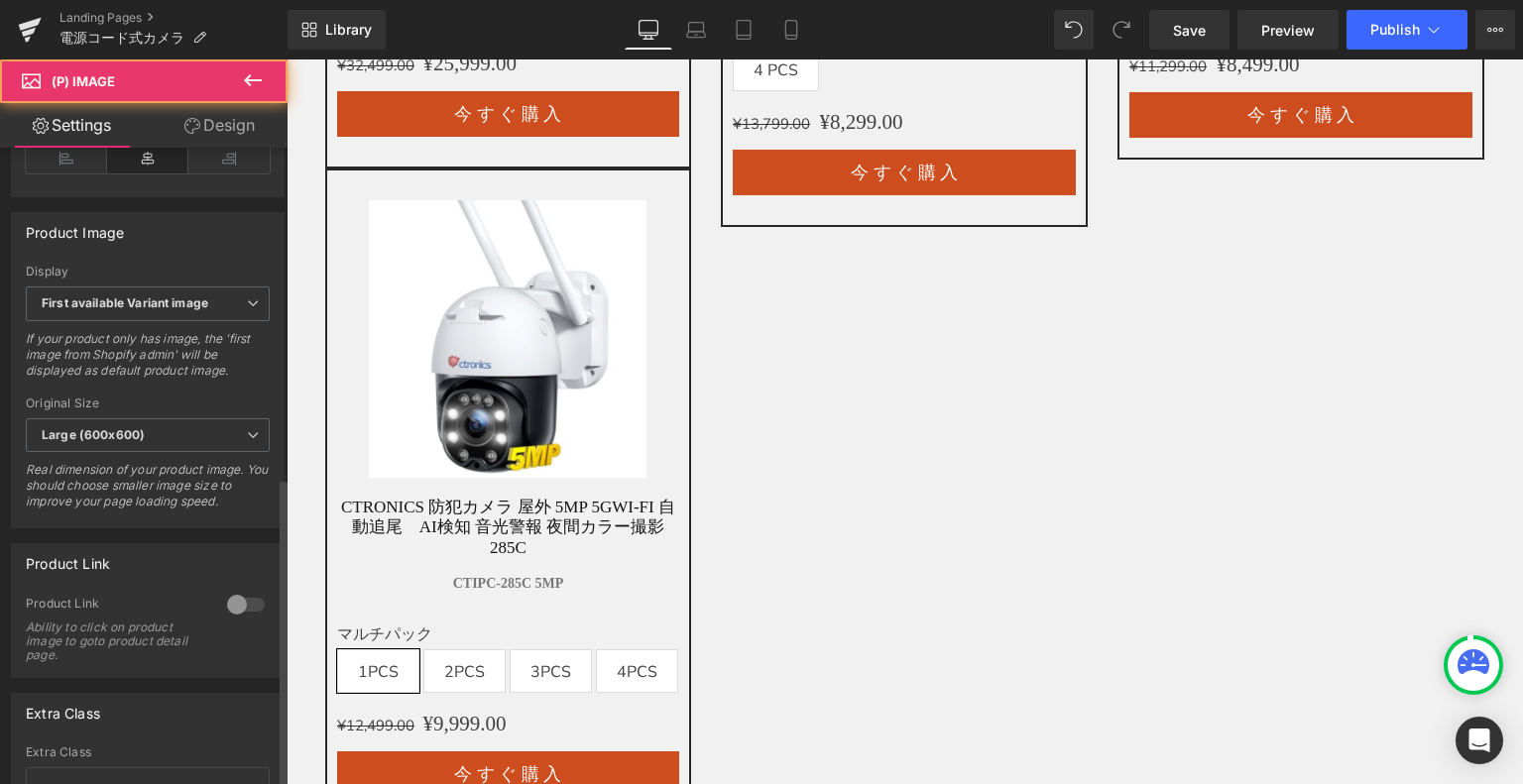 scroll, scrollTop: 826, scrollLeft: 0, axis: vertical 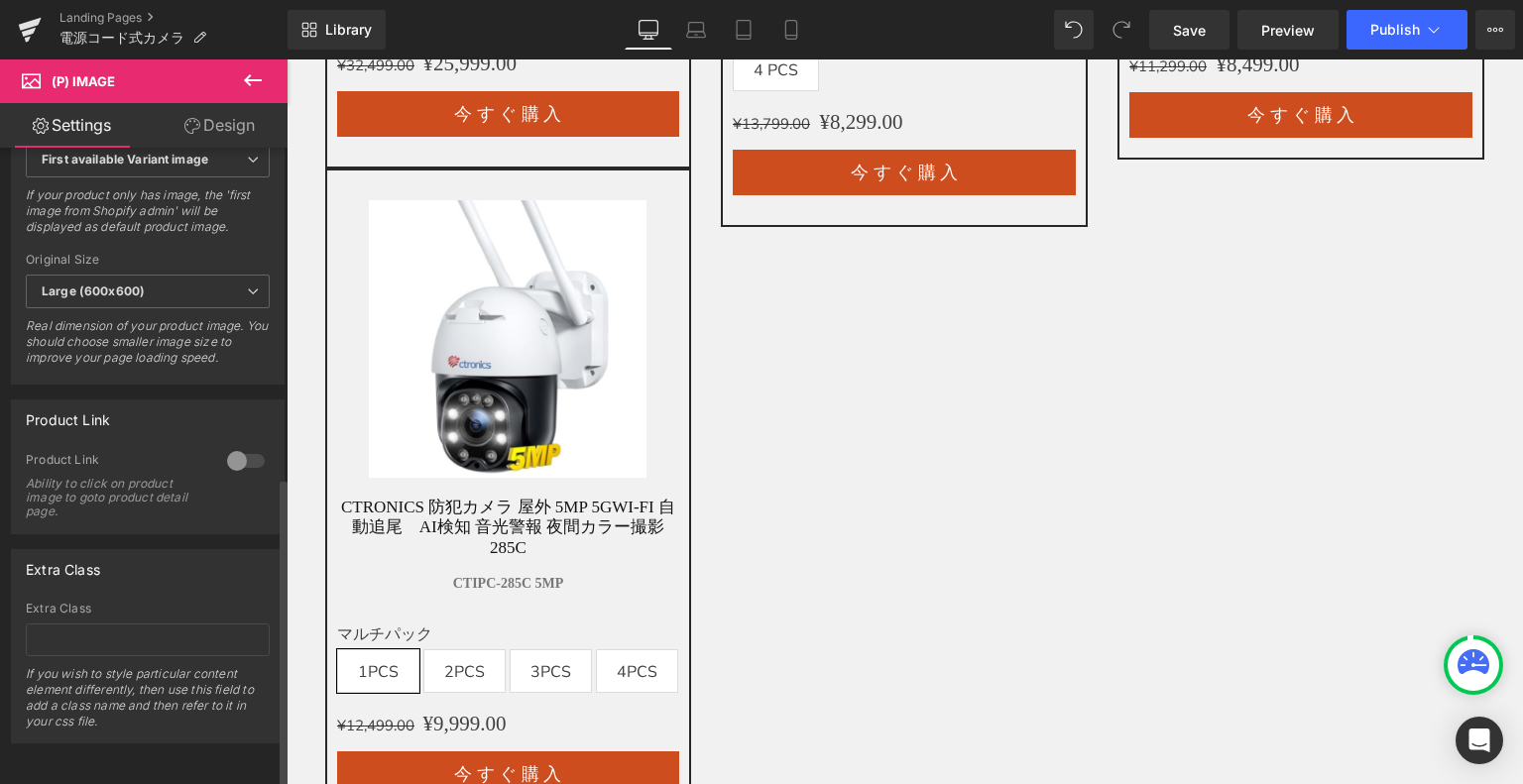 click at bounding box center [246, 461] 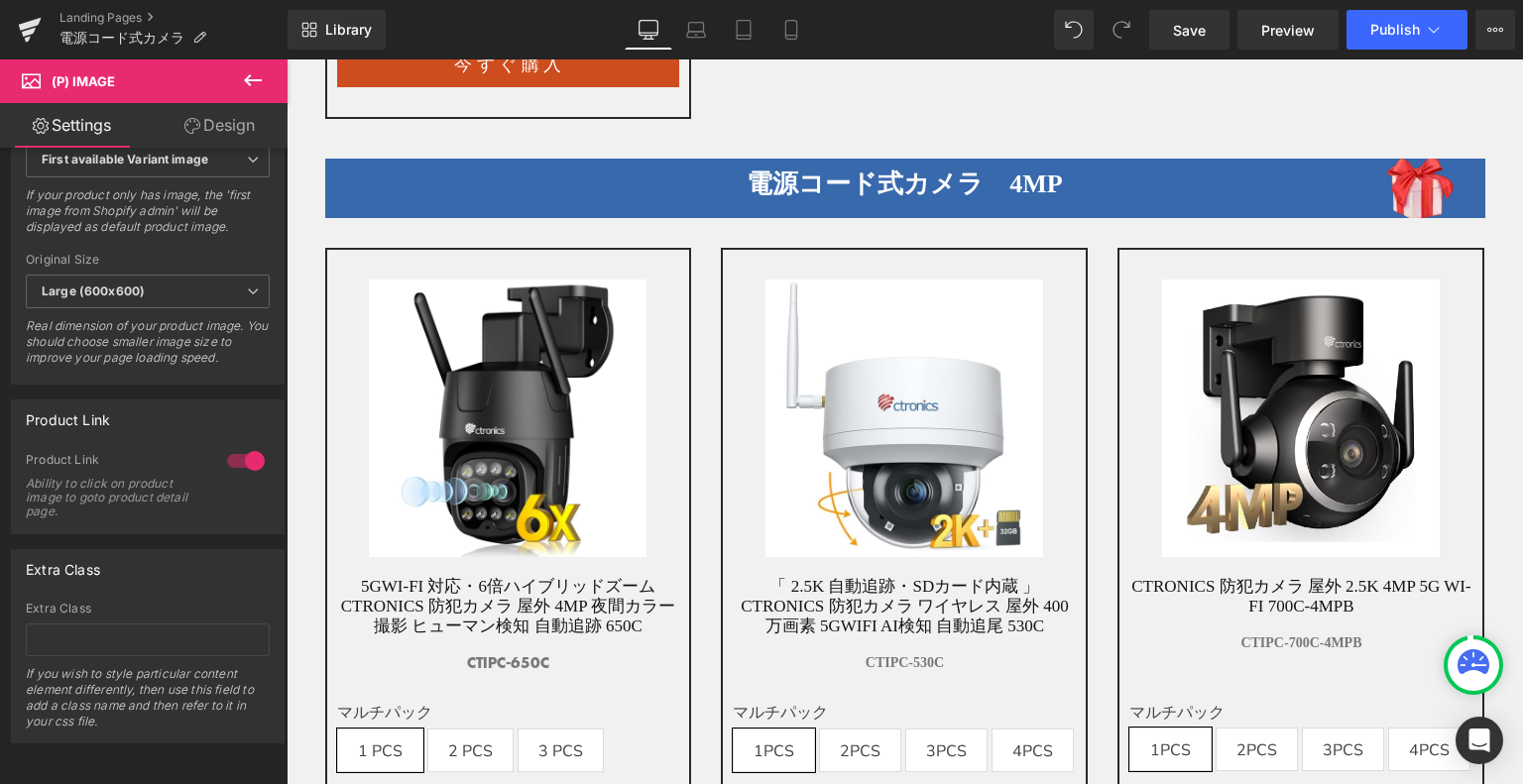 scroll, scrollTop: 3271, scrollLeft: 0, axis: vertical 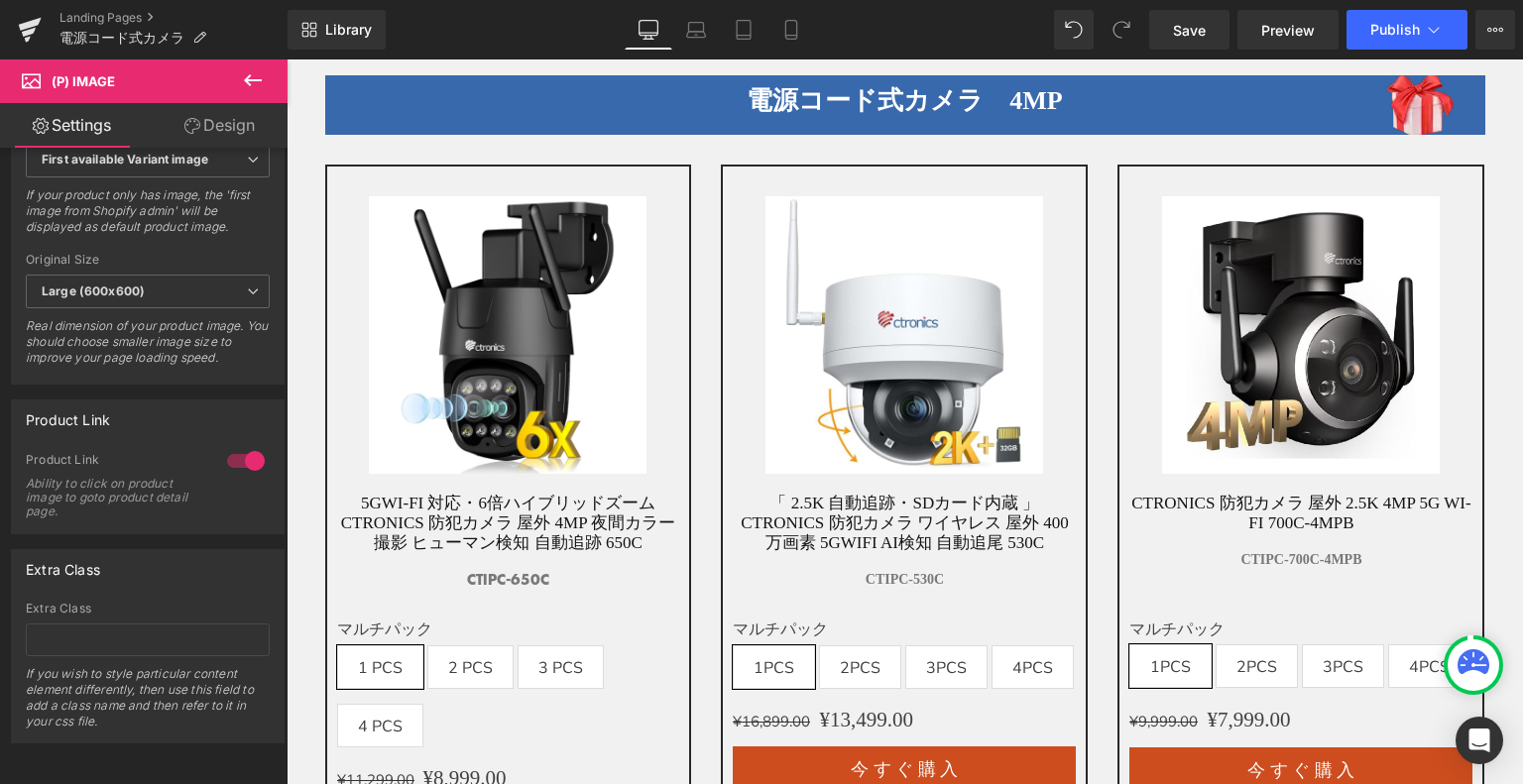 click at bounding box center [508, 335] 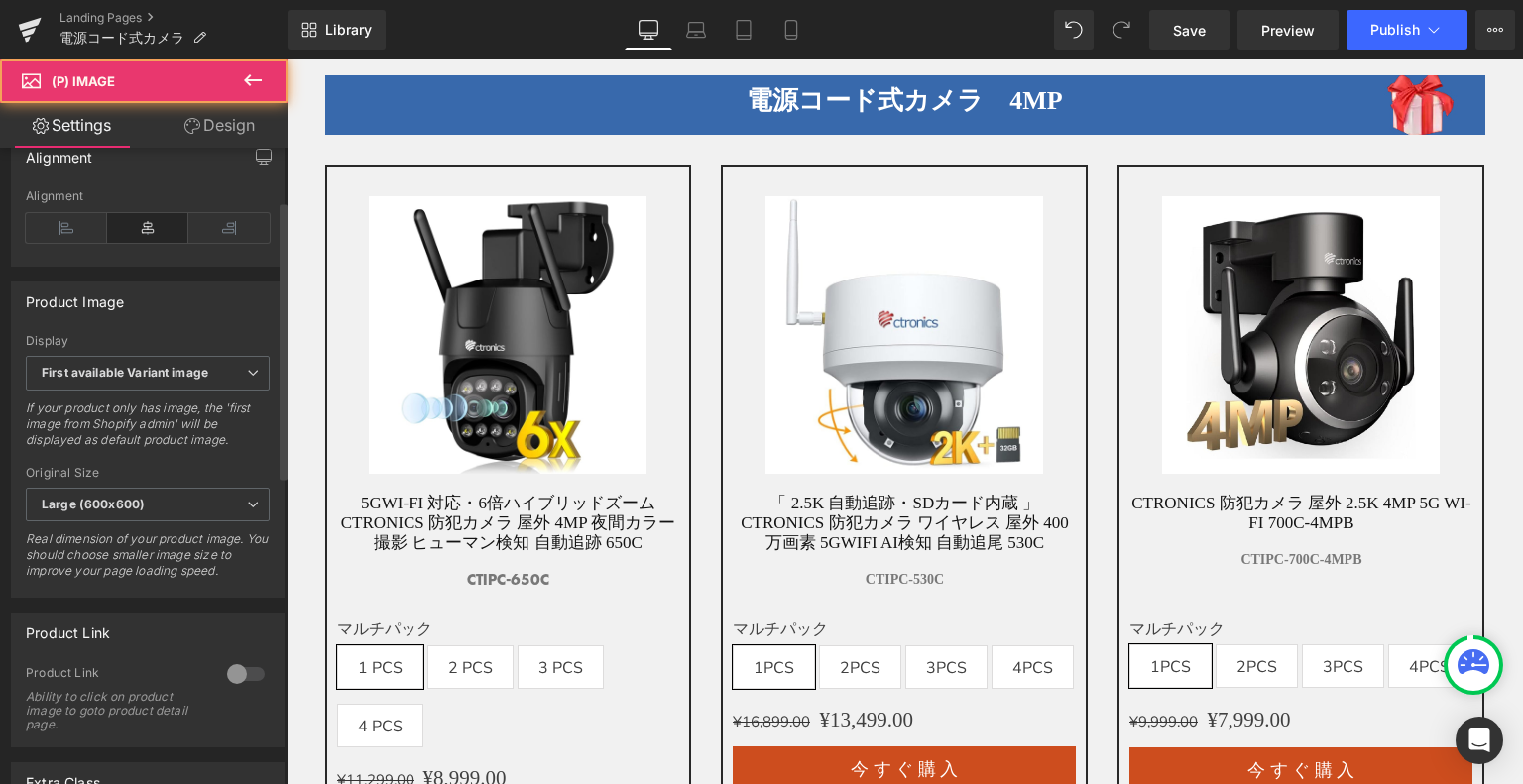 scroll, scrollTop: 826, scrollLeft: 0, axis: vertical 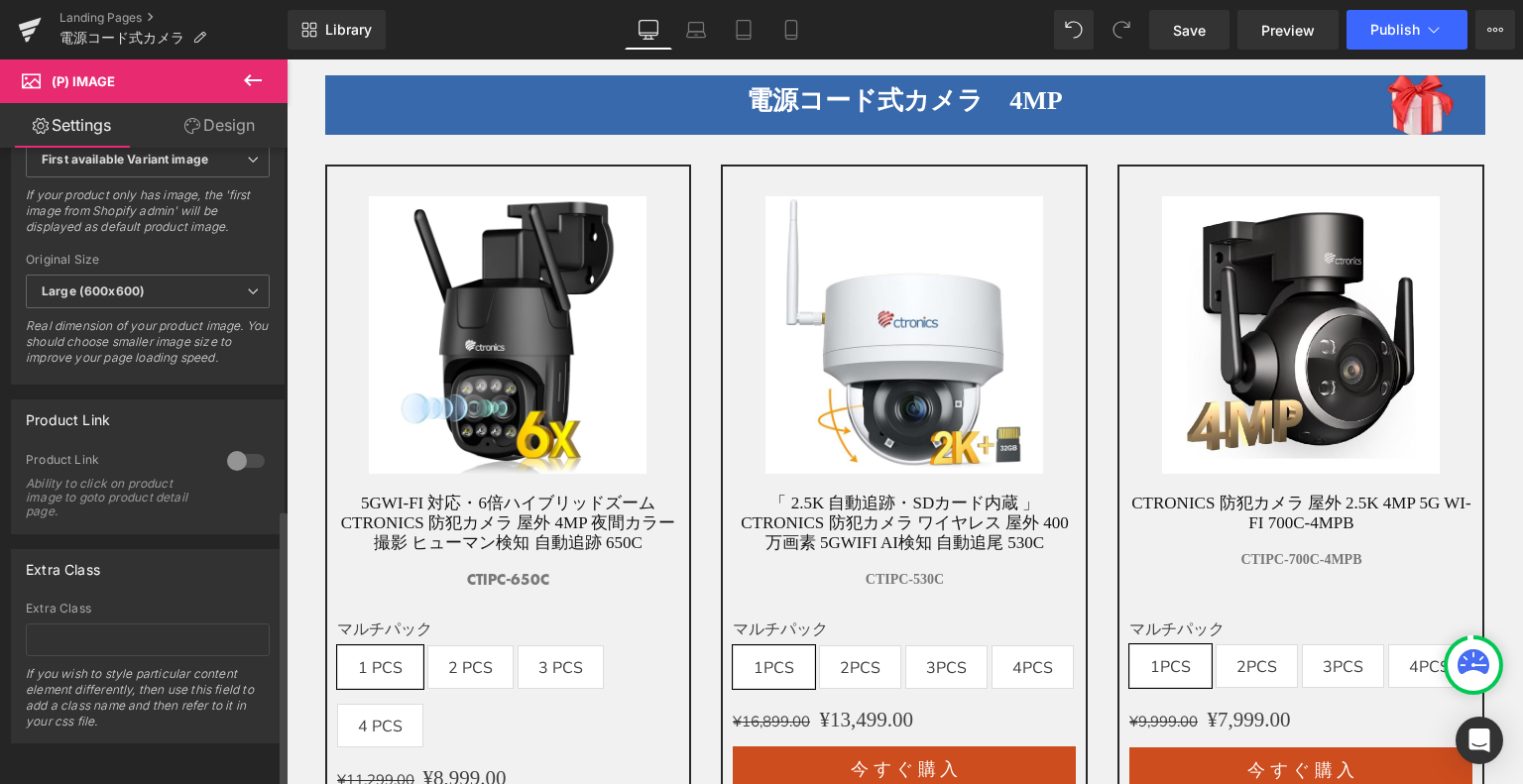 click at bounding box center (246, 461) 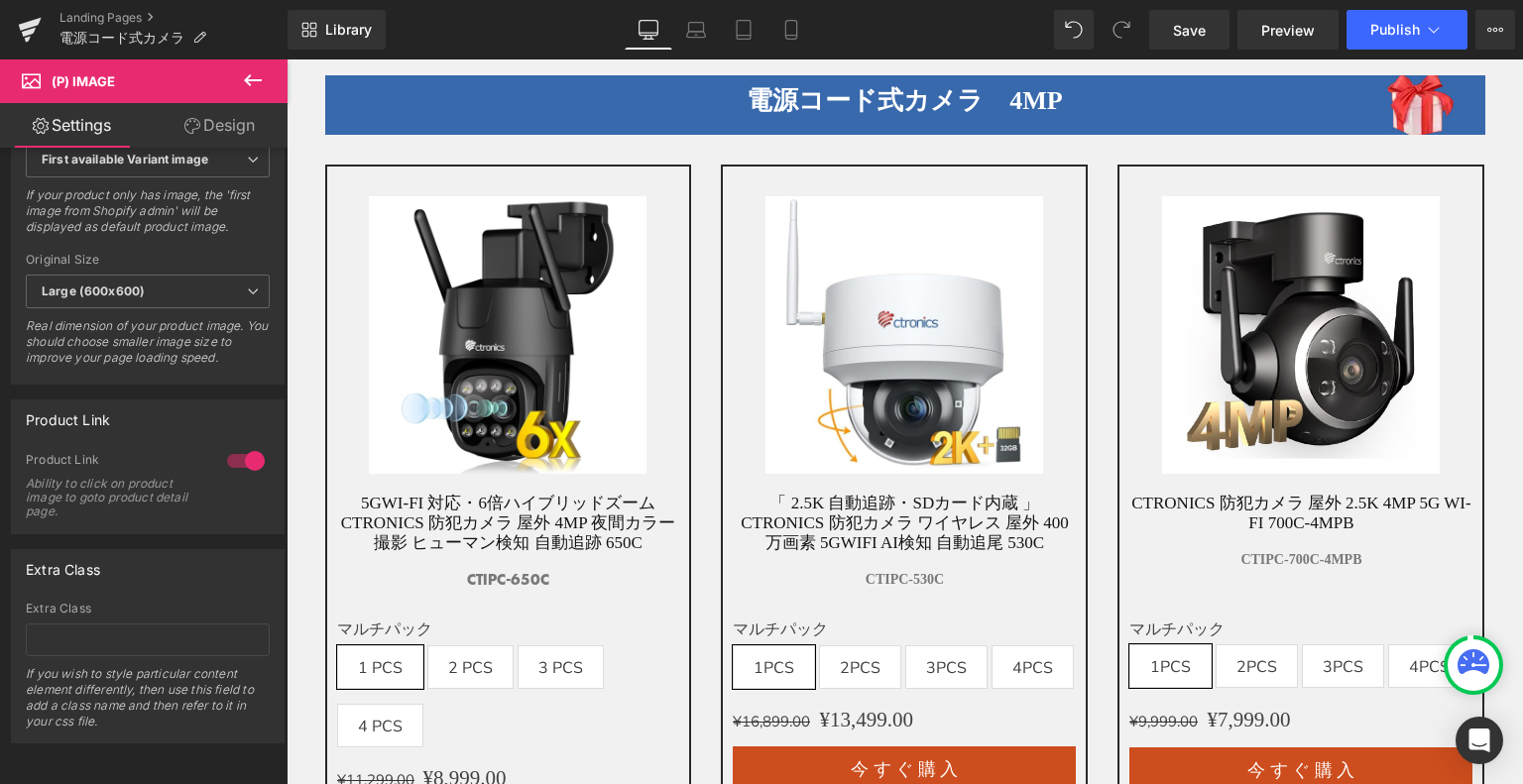 click at bounding box center (904, 335) 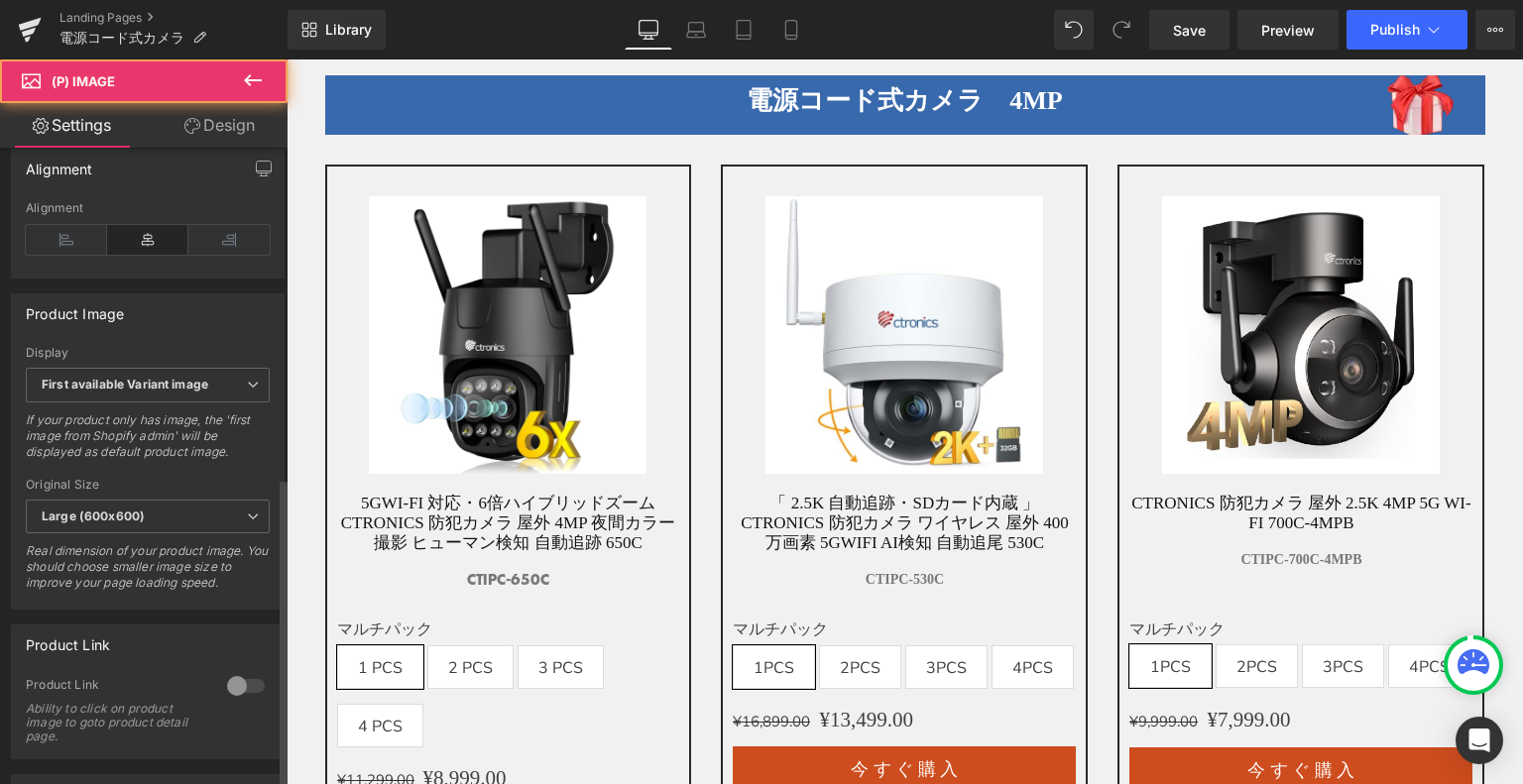 scroll, scrollTop: 826, scrollLeft: 0, axis: vertical 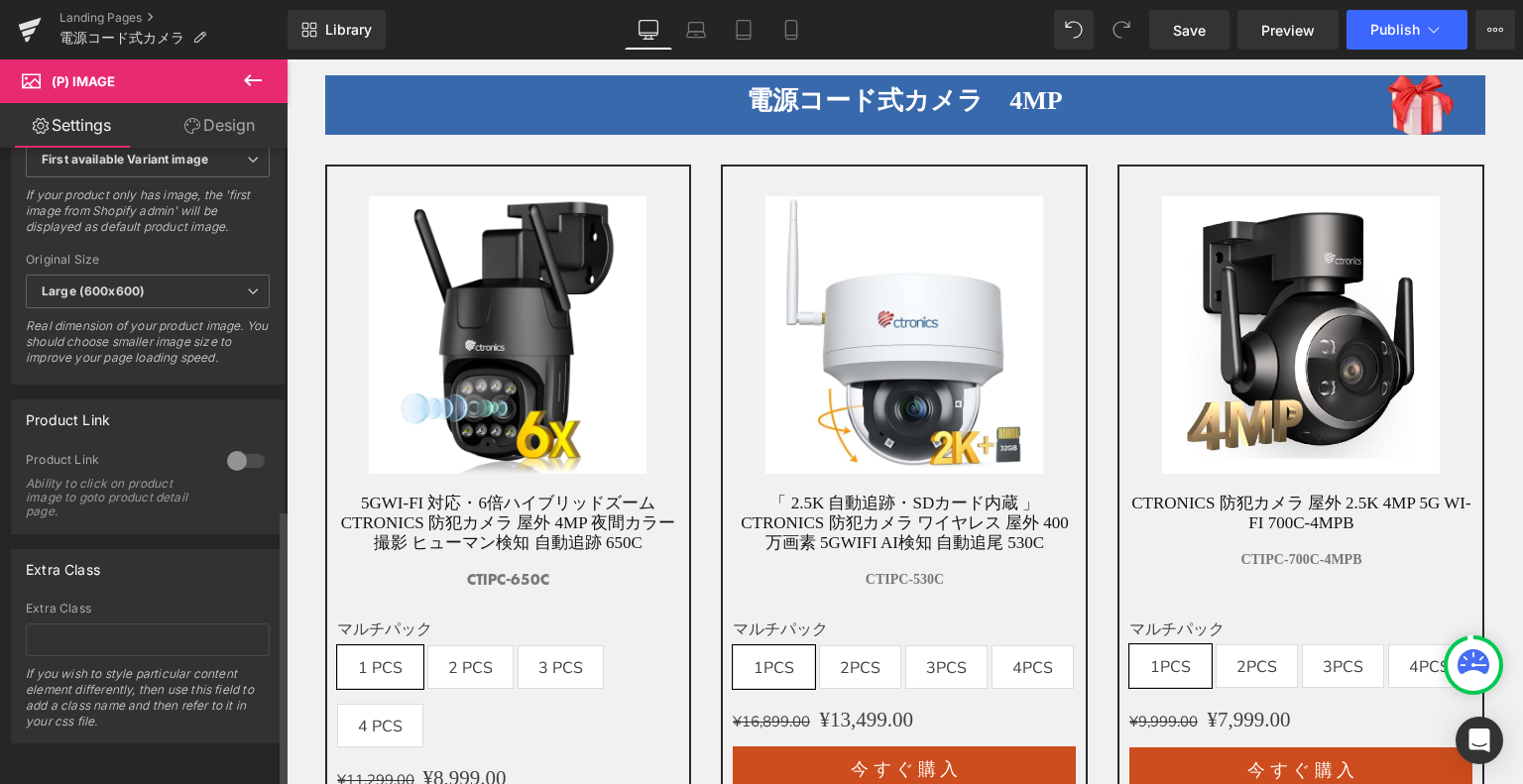 click at bounding box center [246, 461] 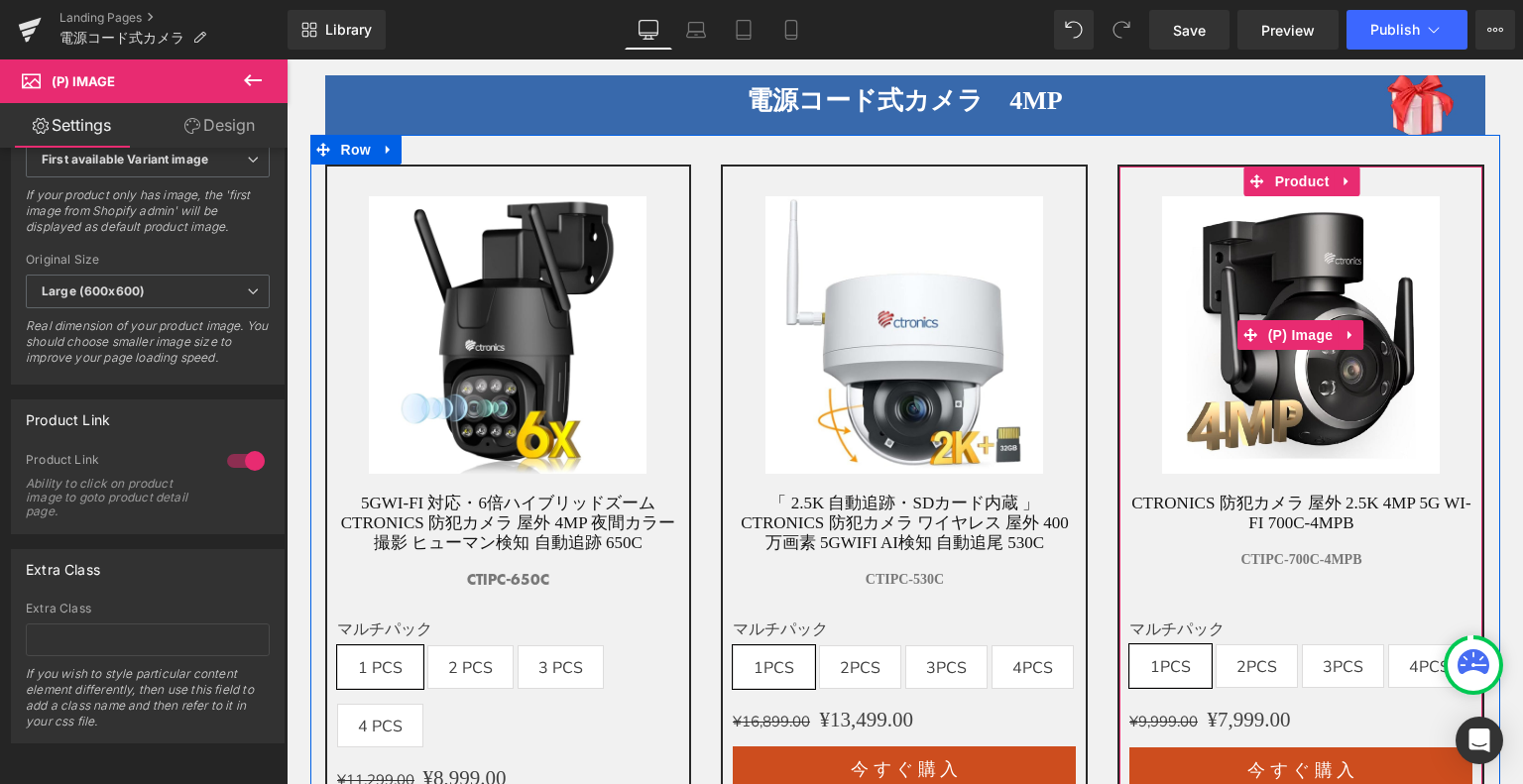 click at bounding box center (1301, 335) 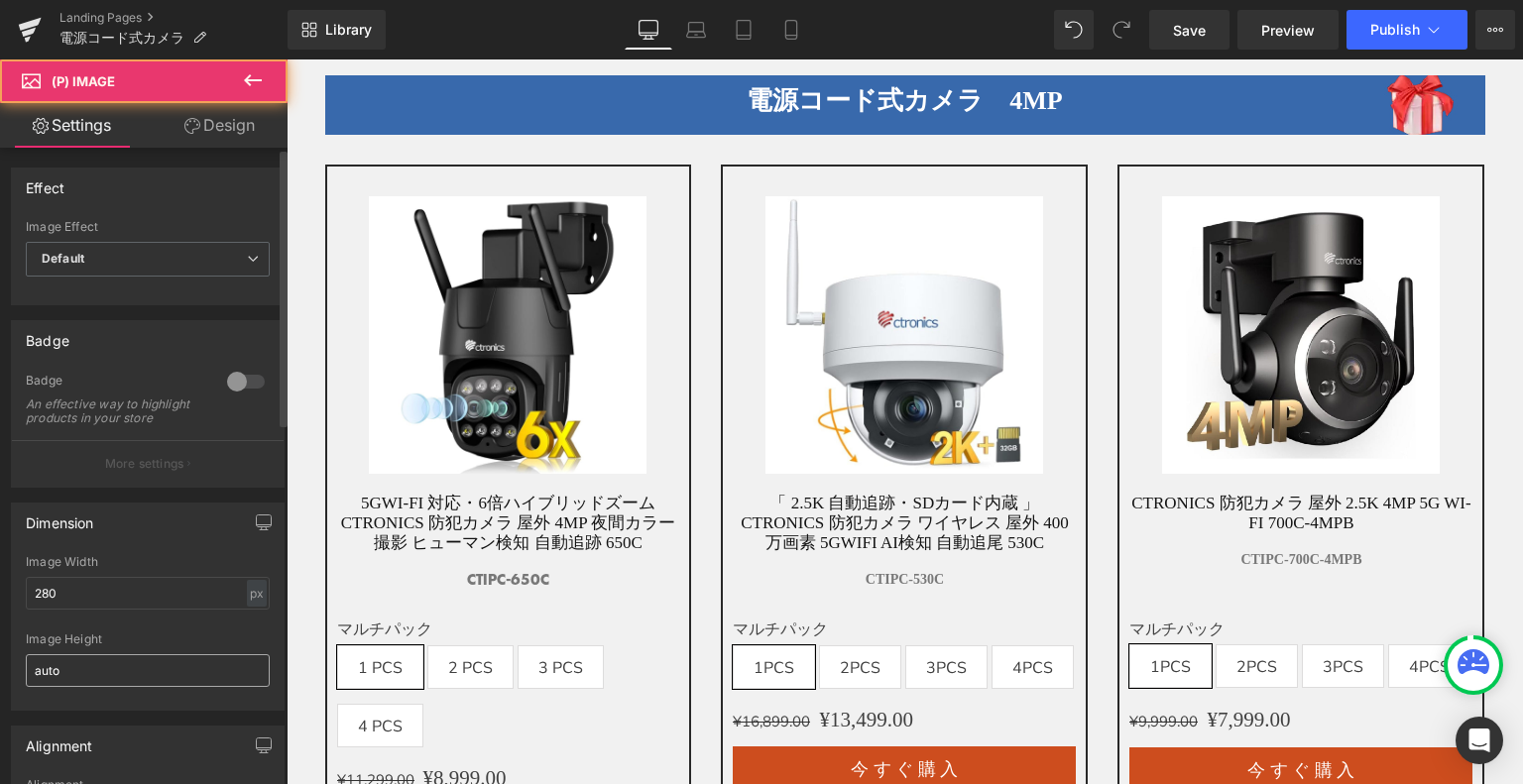 scroll, scrollTop: 826, scrollLeft: 0, axis: vertical 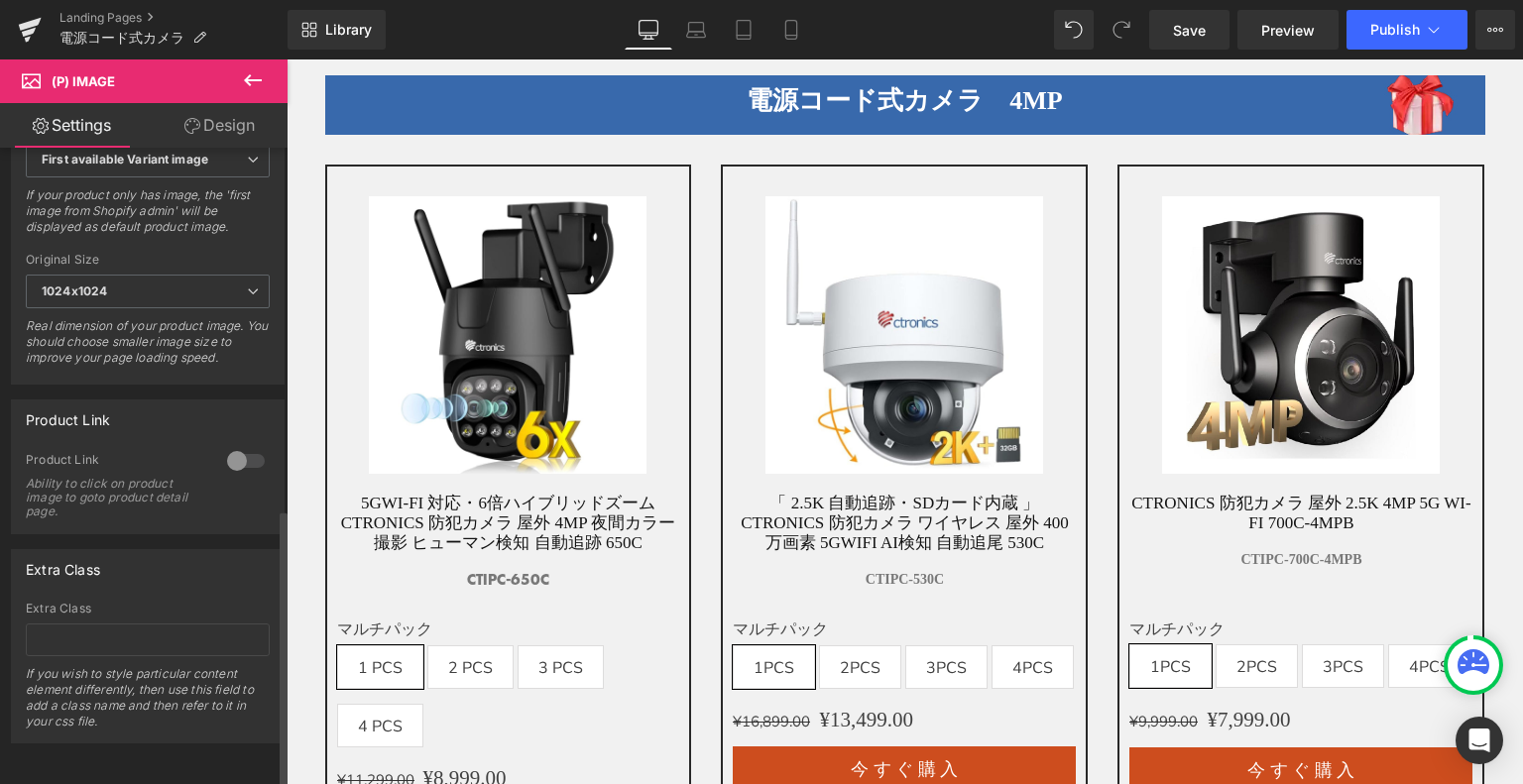 click at bounding box center (246, 461) 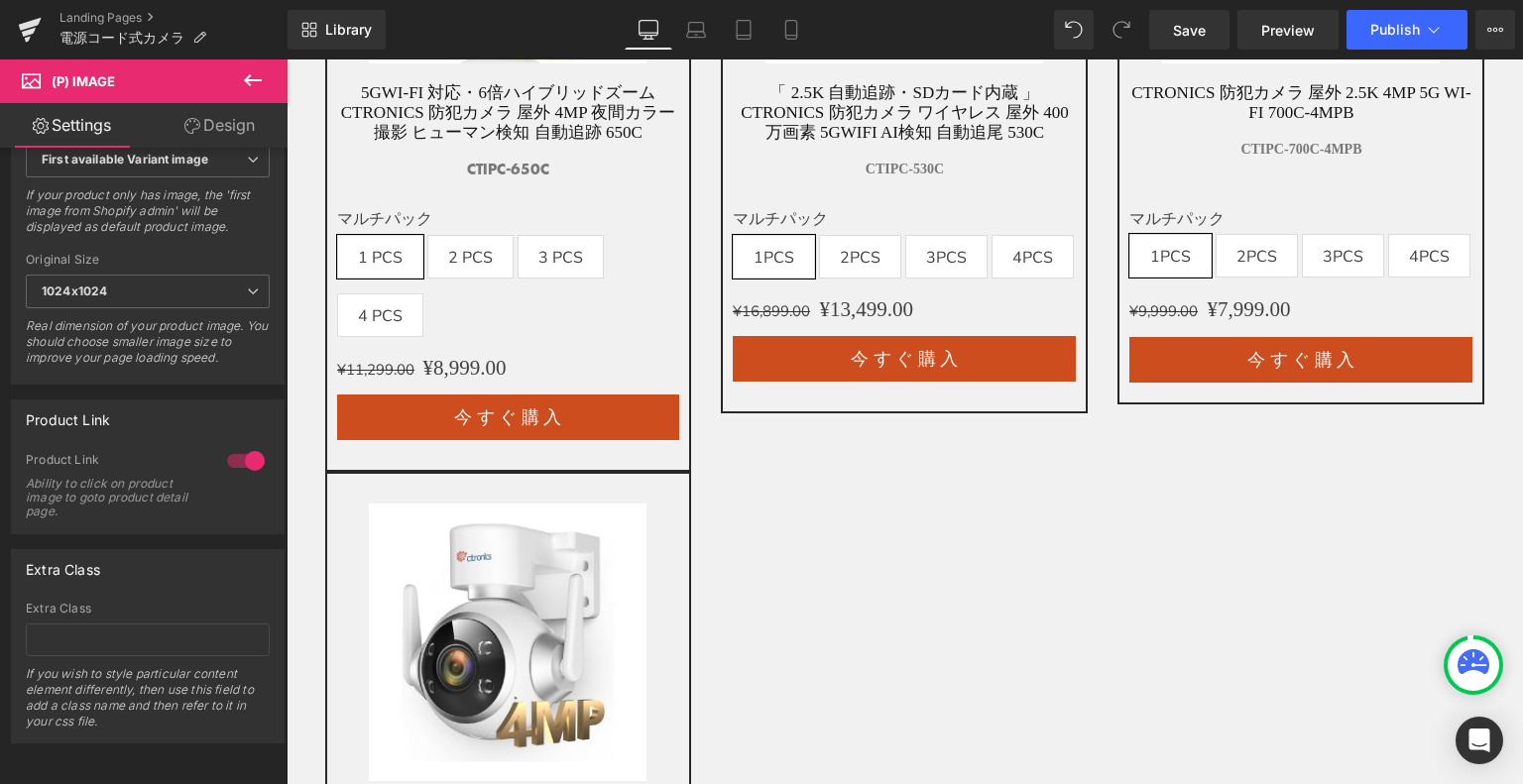 scroll, scrollTop: 4064, scrollLeft: 0, axis: vertical 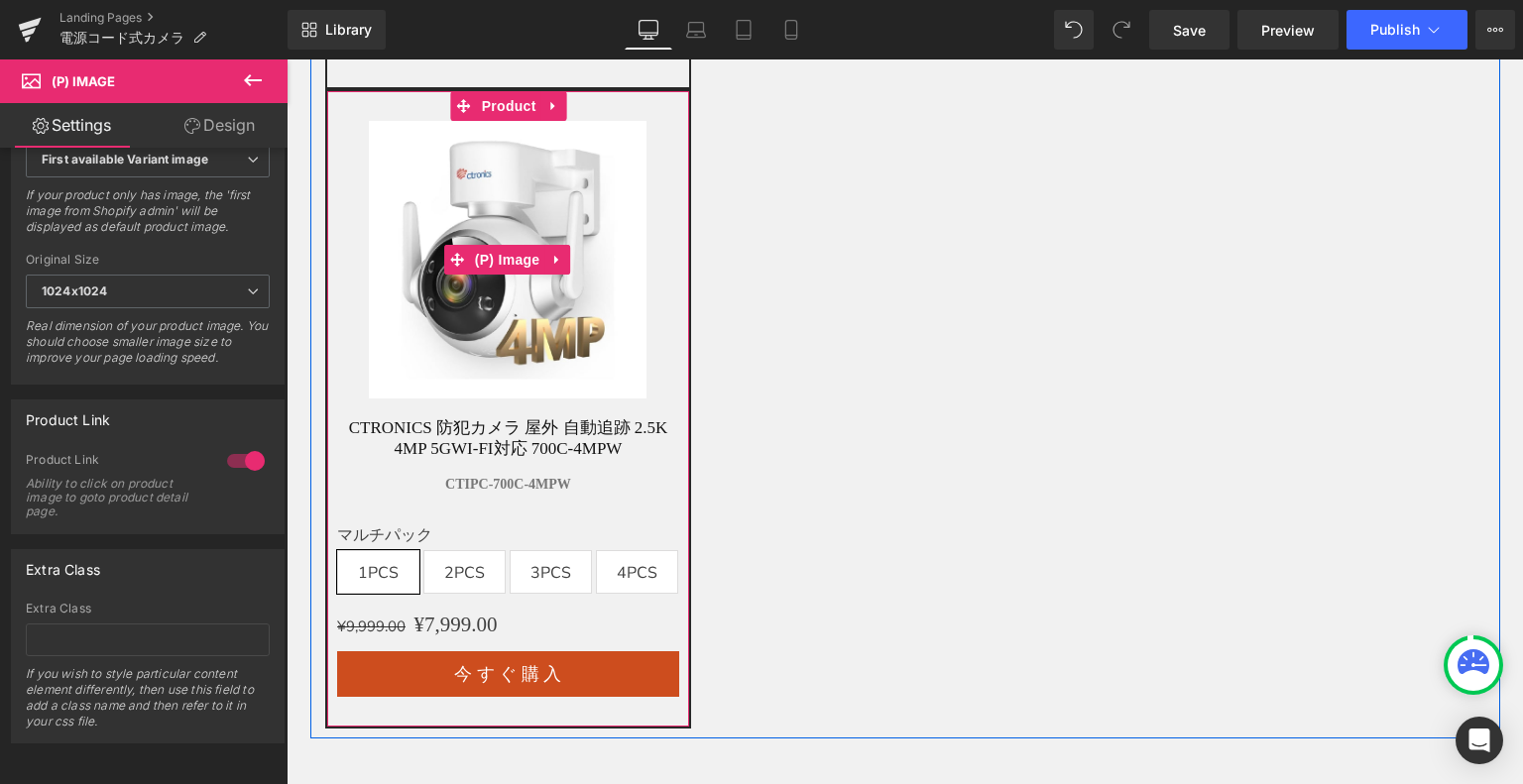 click at bounding box center [508, 260] 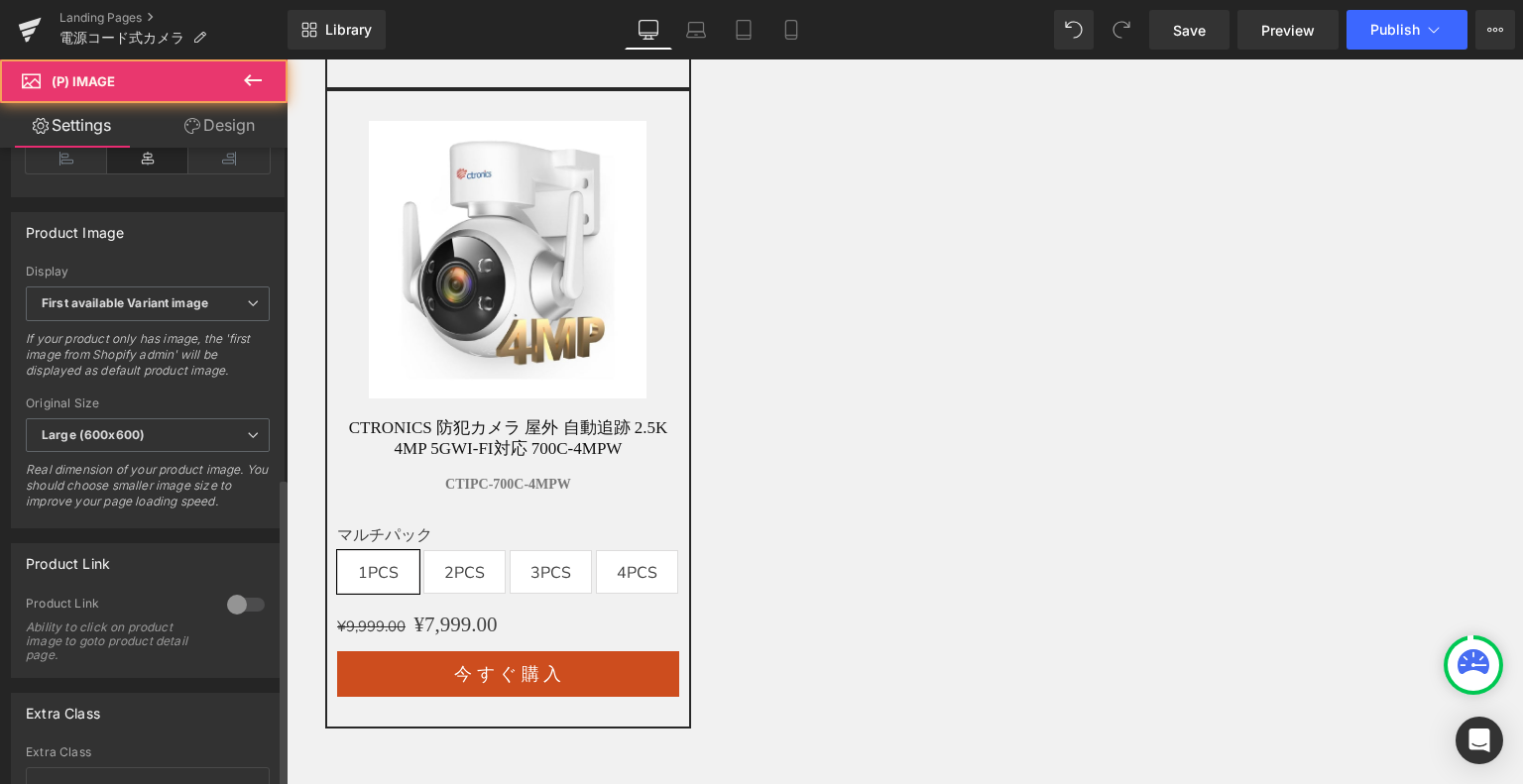 scroll, scrollTop: 826, scrollLeft: 0, axis: vertical 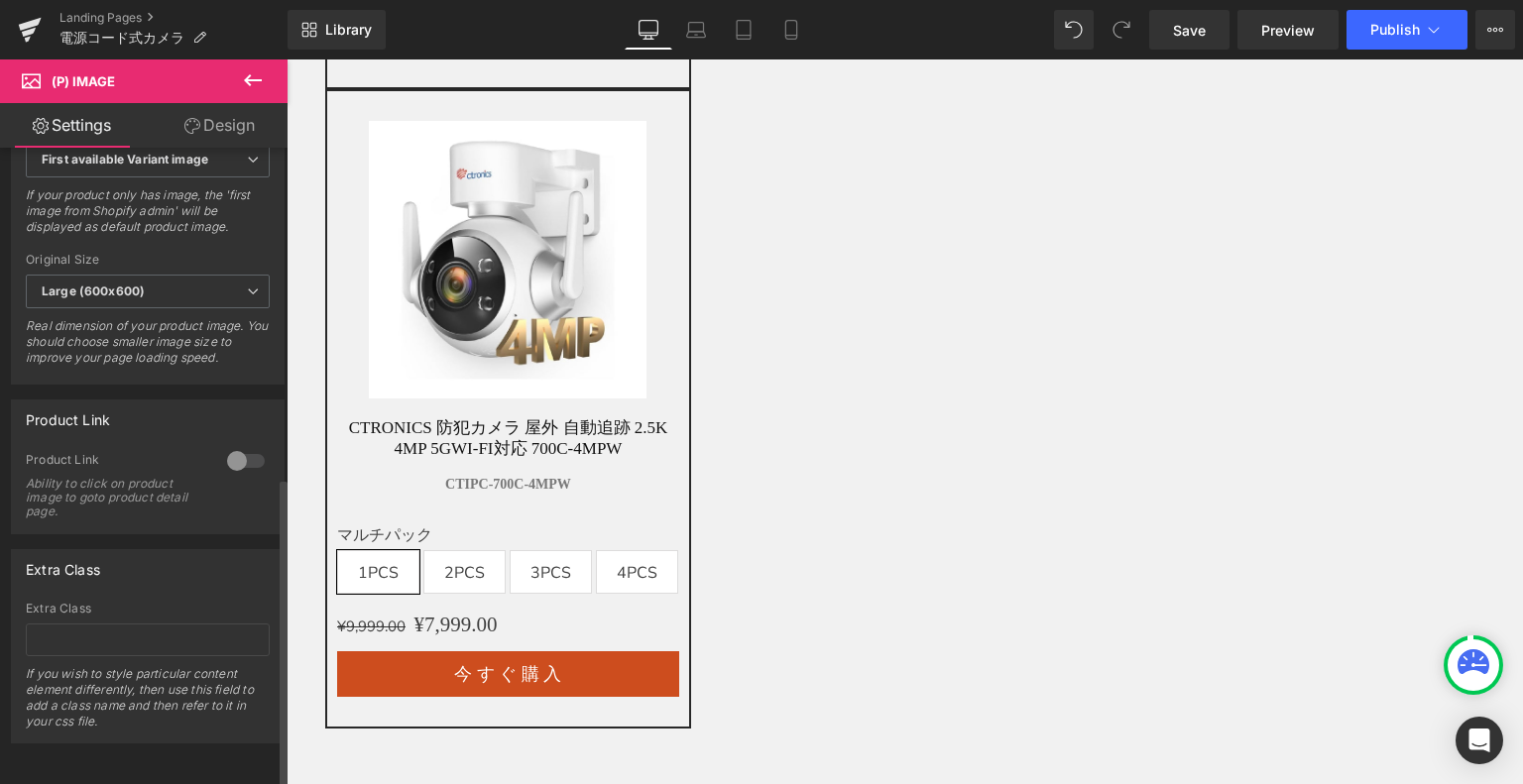 click at bounding box center (246, 461) 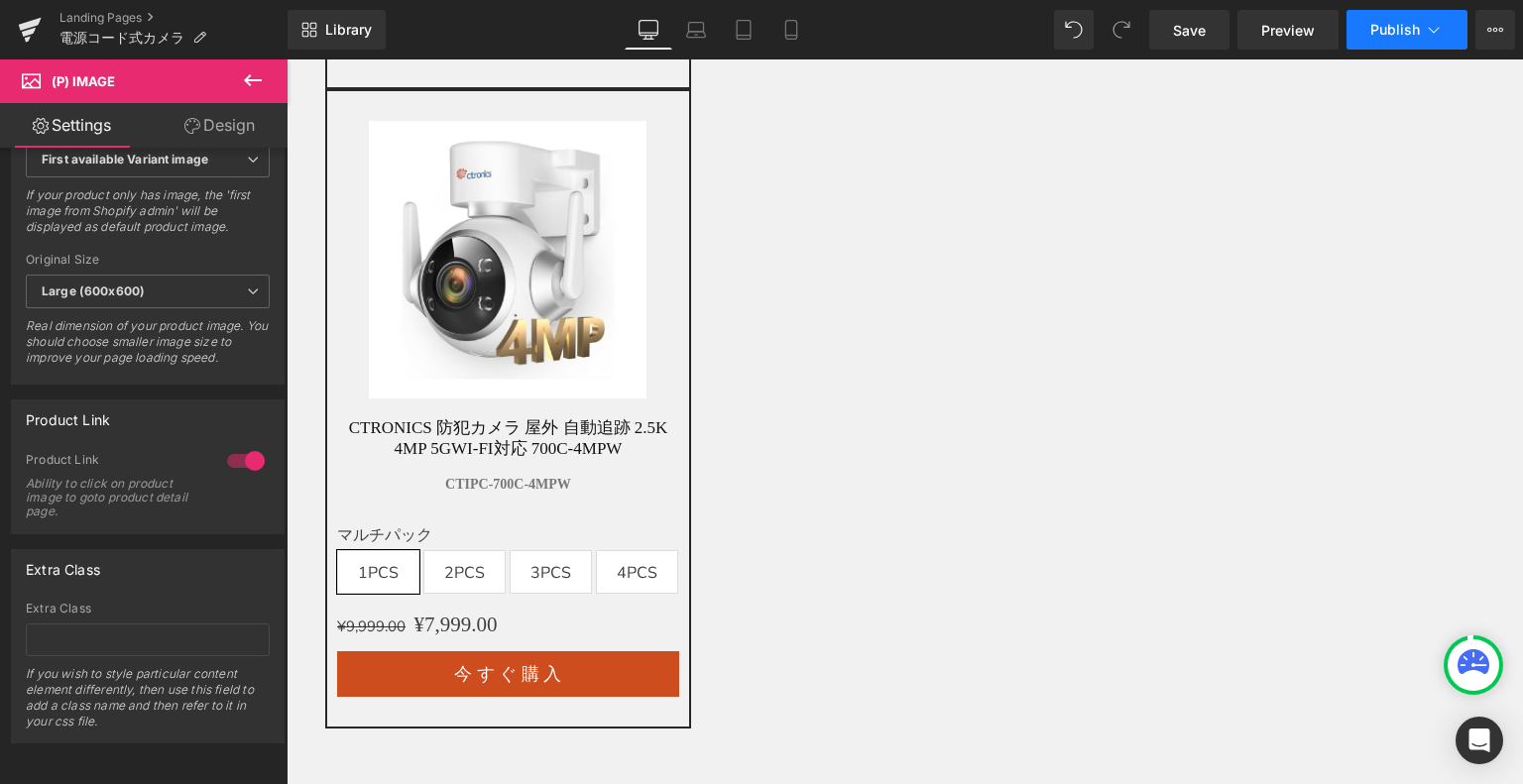 click on "Publish" at bounding box center (1407, 30) 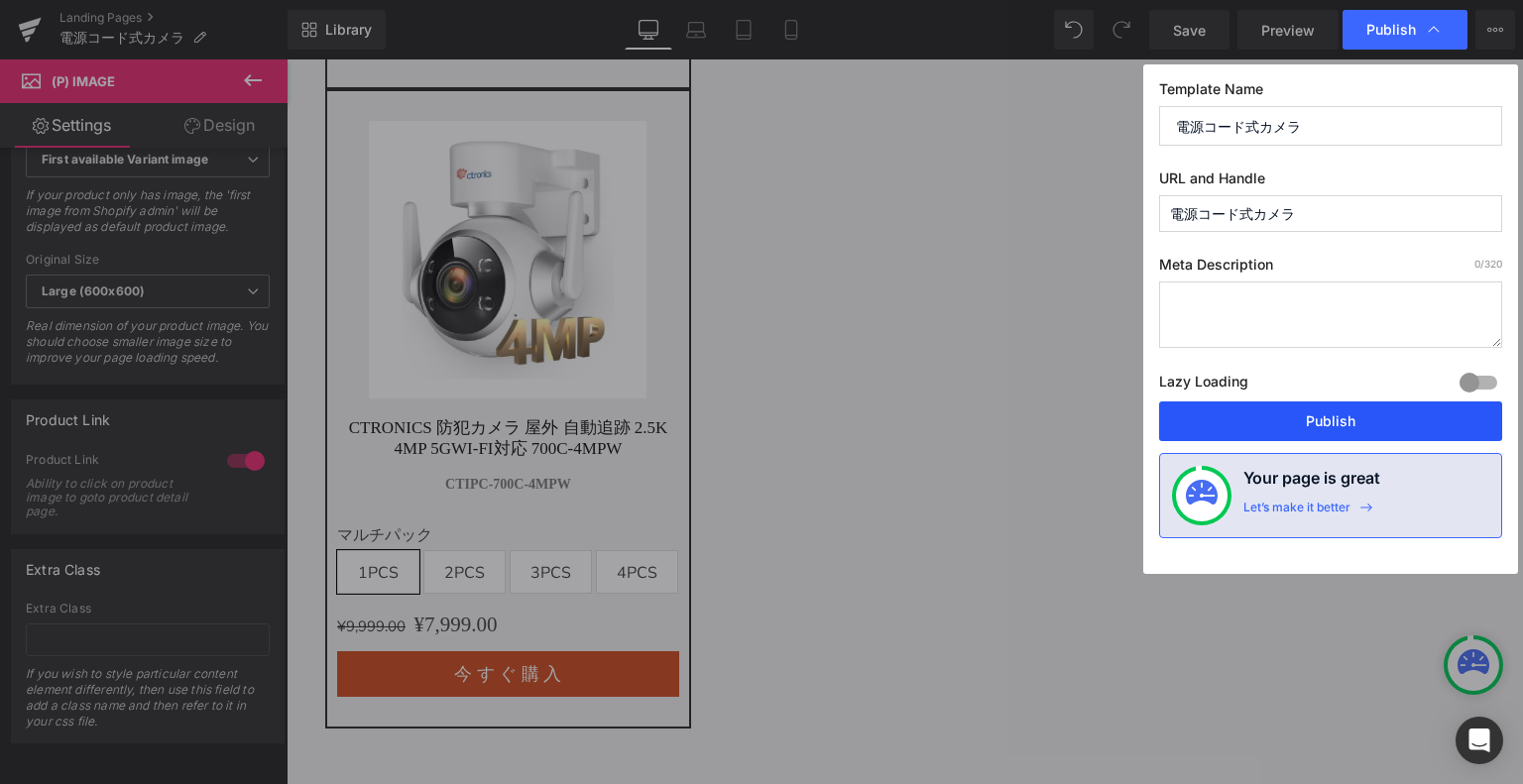 click on "Publish" at bounding box center [1331, 421] 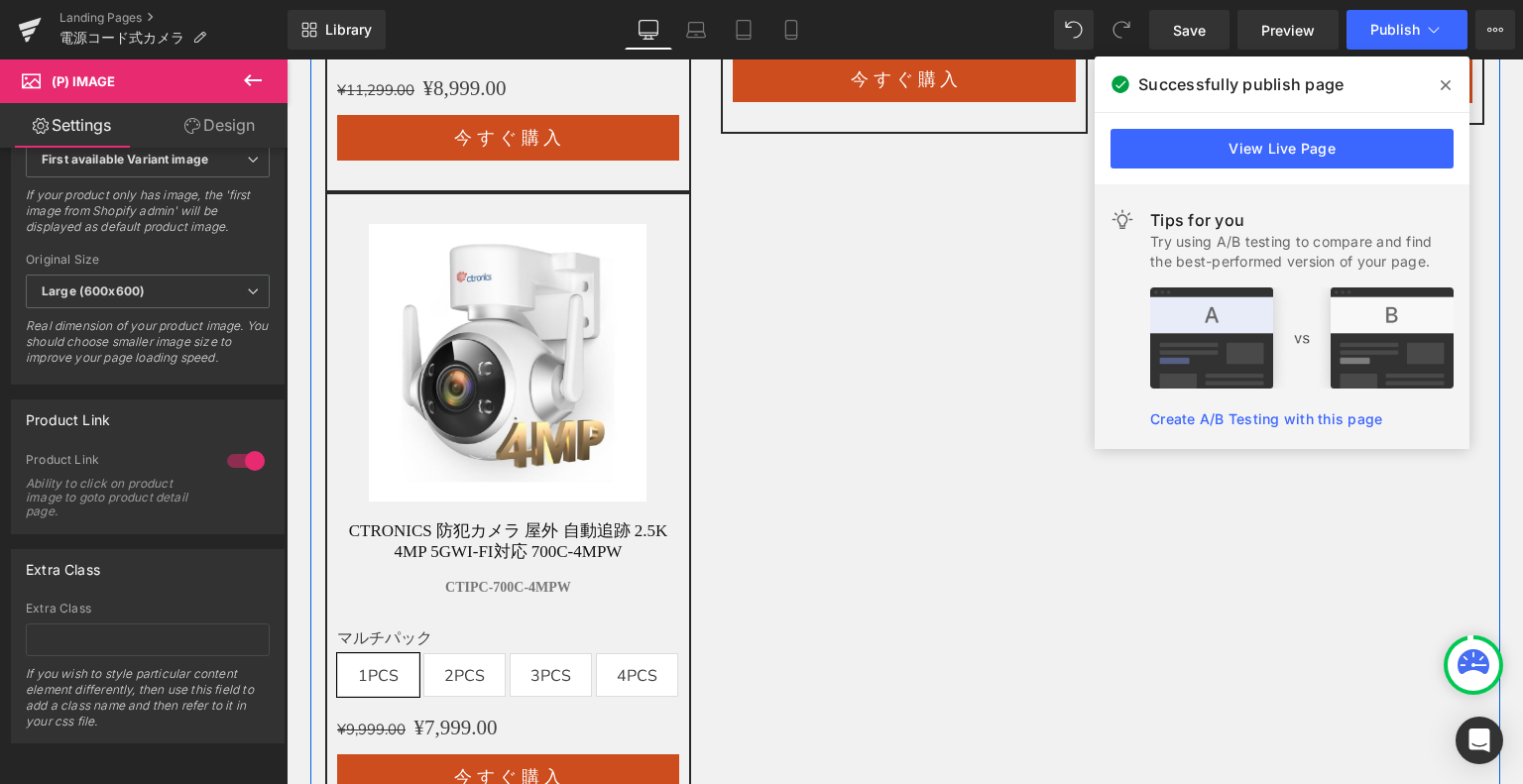 scroll, scrollTop: 3865, scrollLeft: 0, axis: vertical 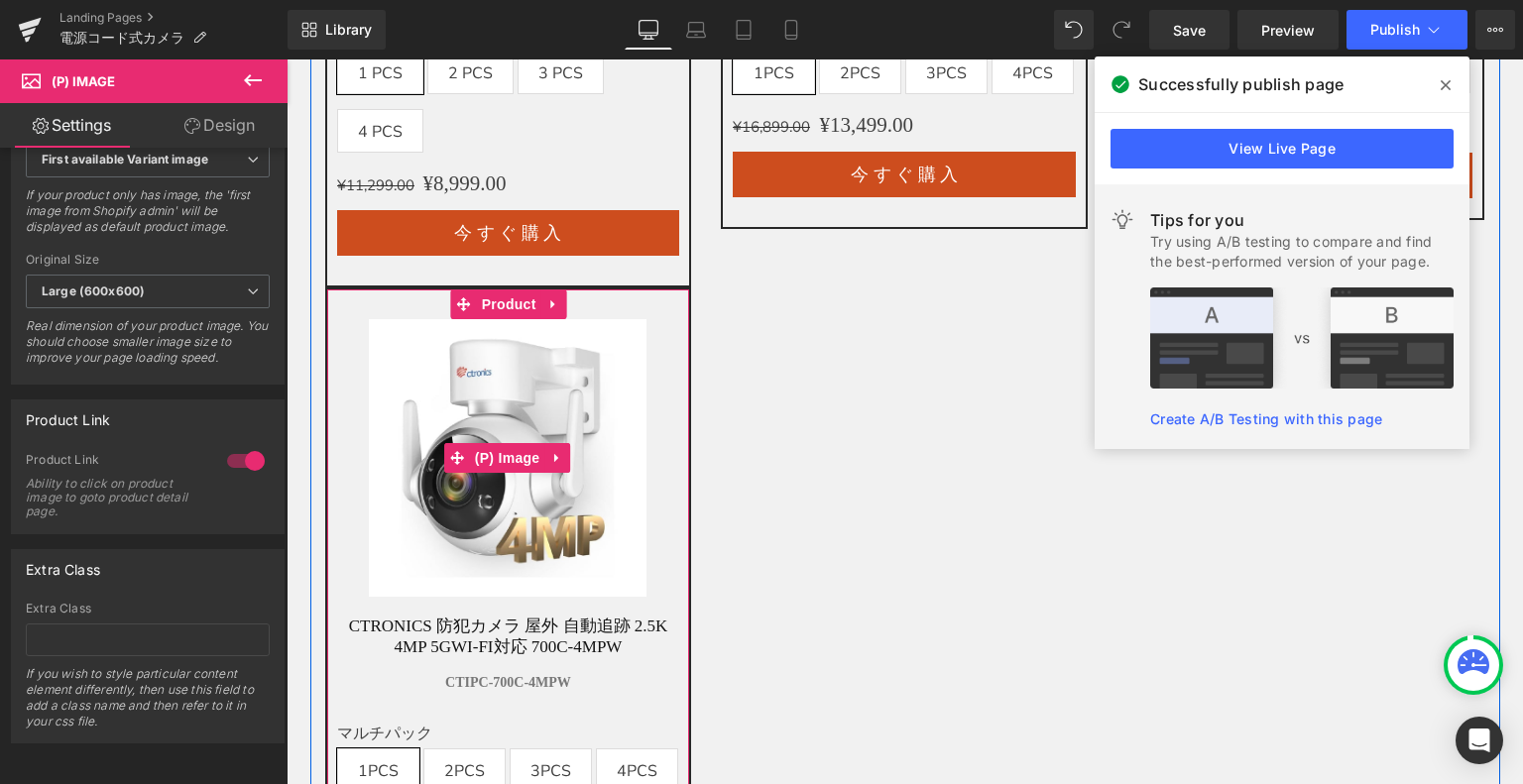 click at bounding box center [508, 458] 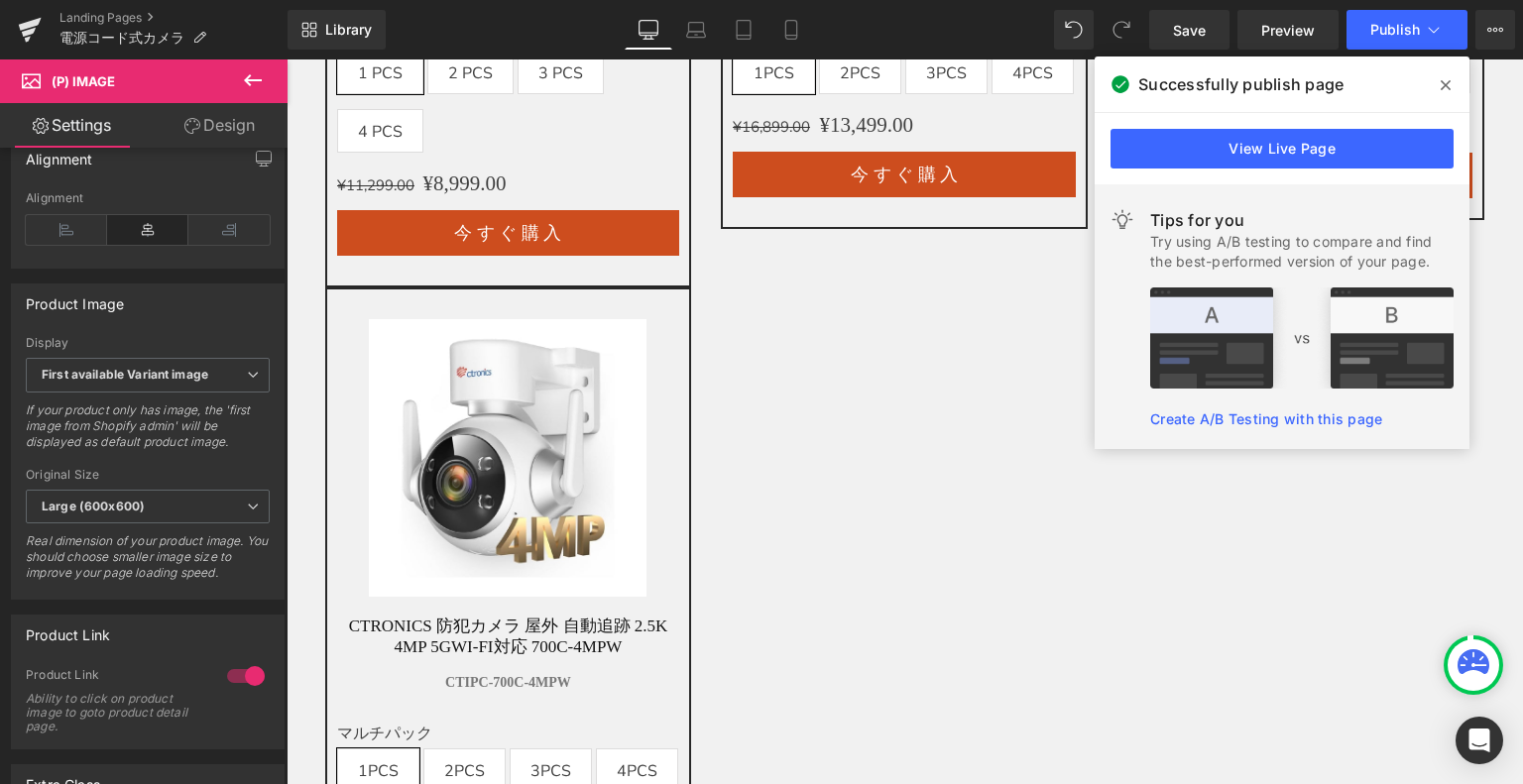 scroll, scrollTop: 429, scrollLeft: 0, axis: vertical 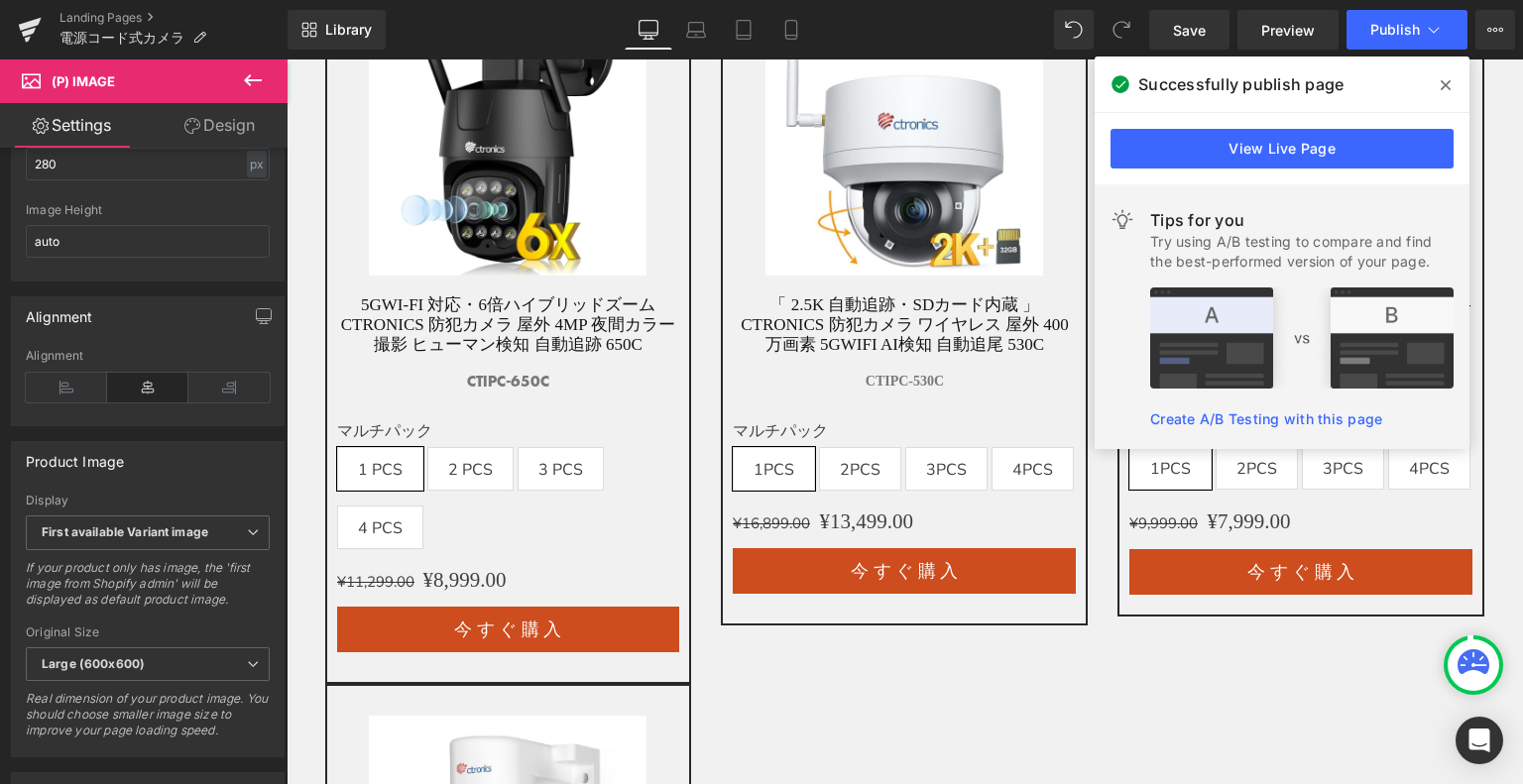 click at bounding box center [508, 137] 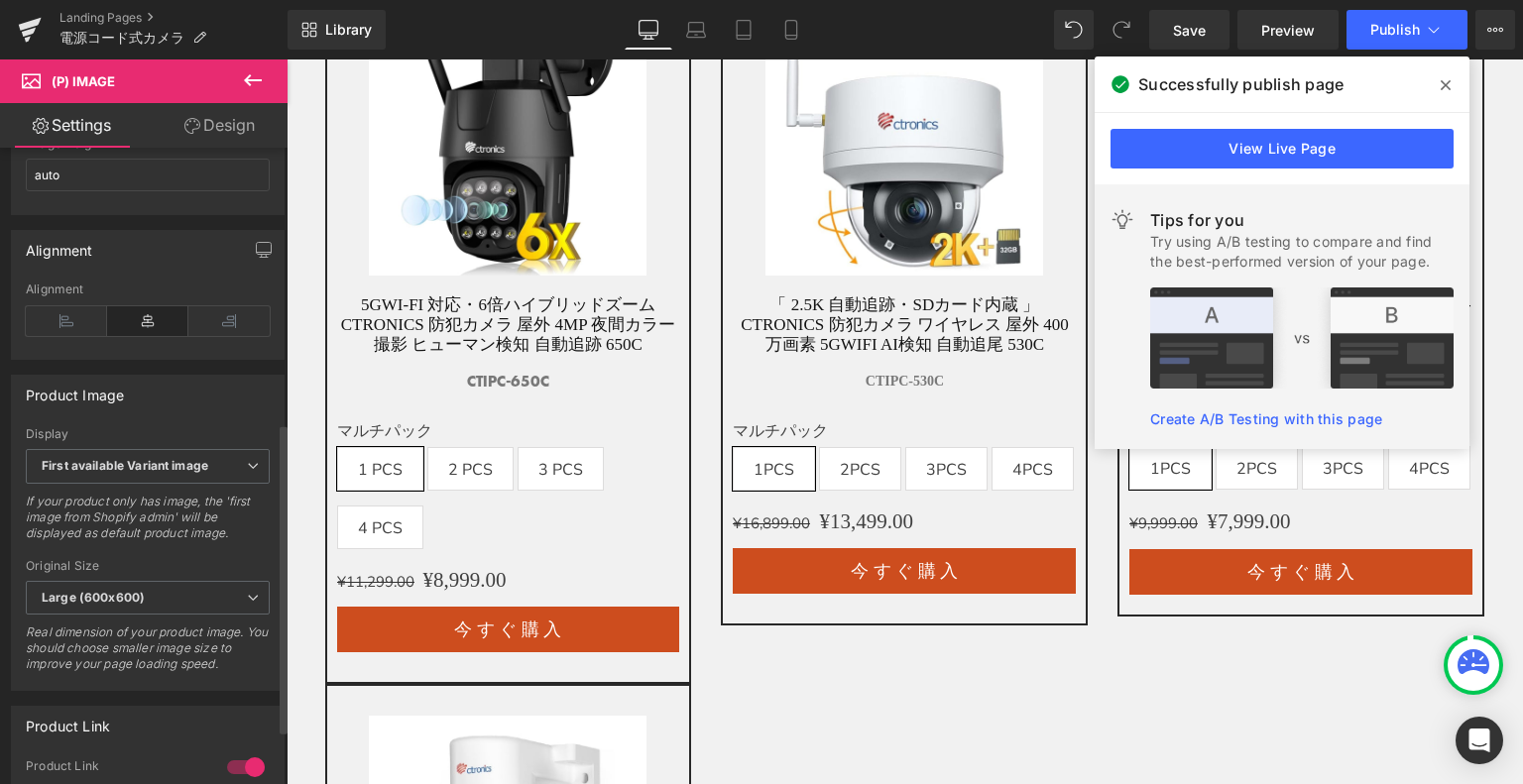 scroll, scrollTop: 826, scrollLeft: 0, axis: vertical 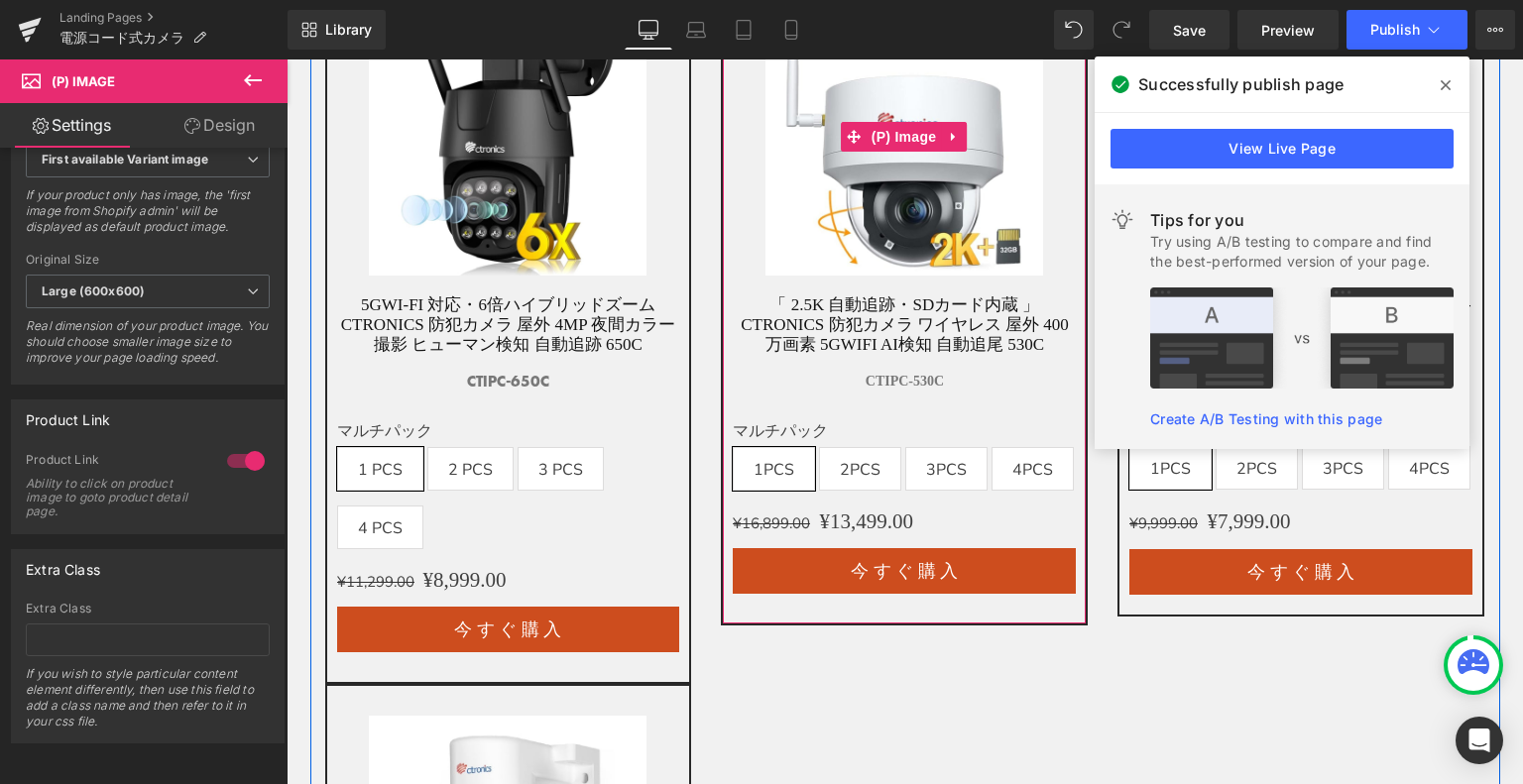 click at bounding box center (904, 137) 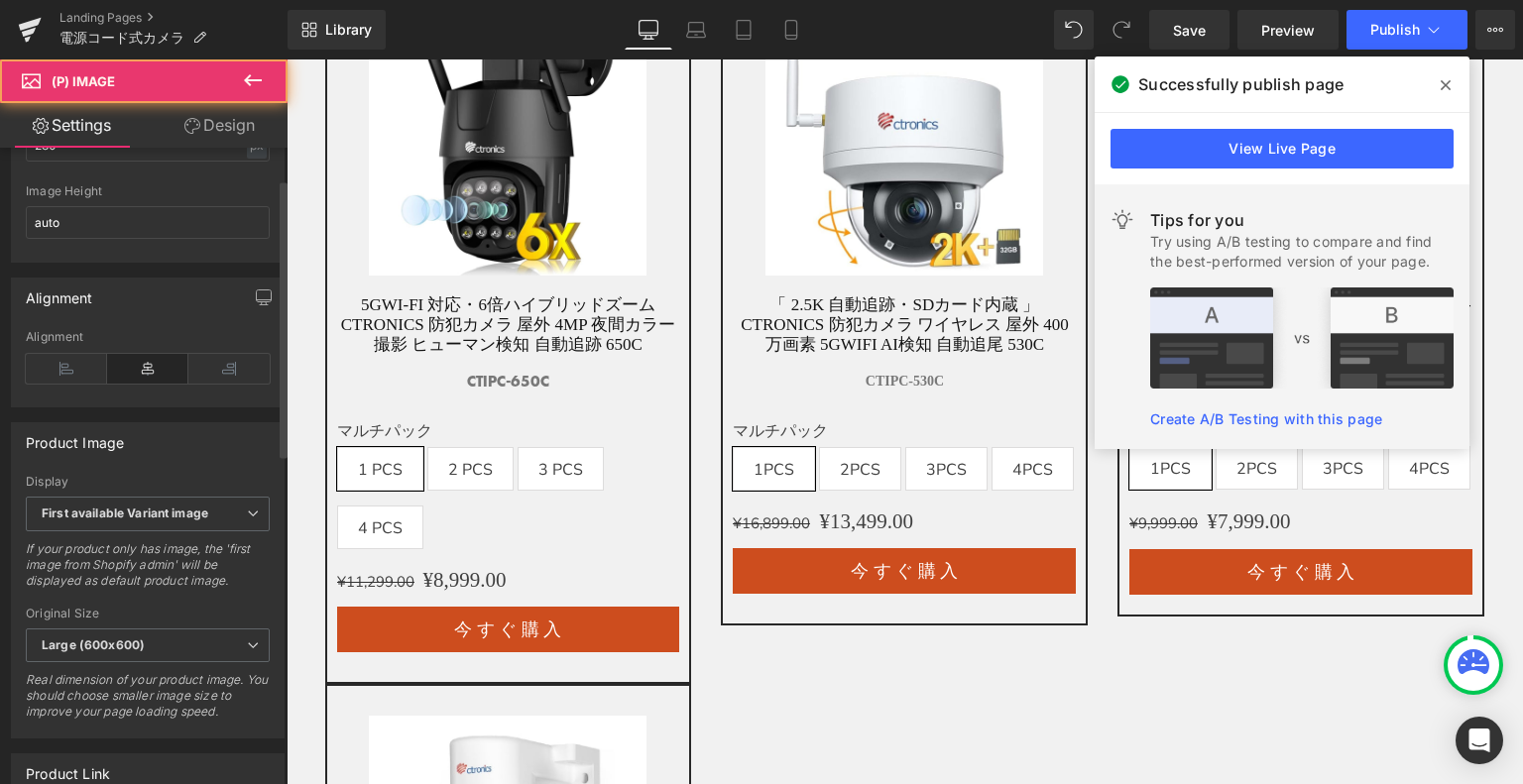 scroll, scrollTop: 826, scrollLeft: 0, axis: vertical 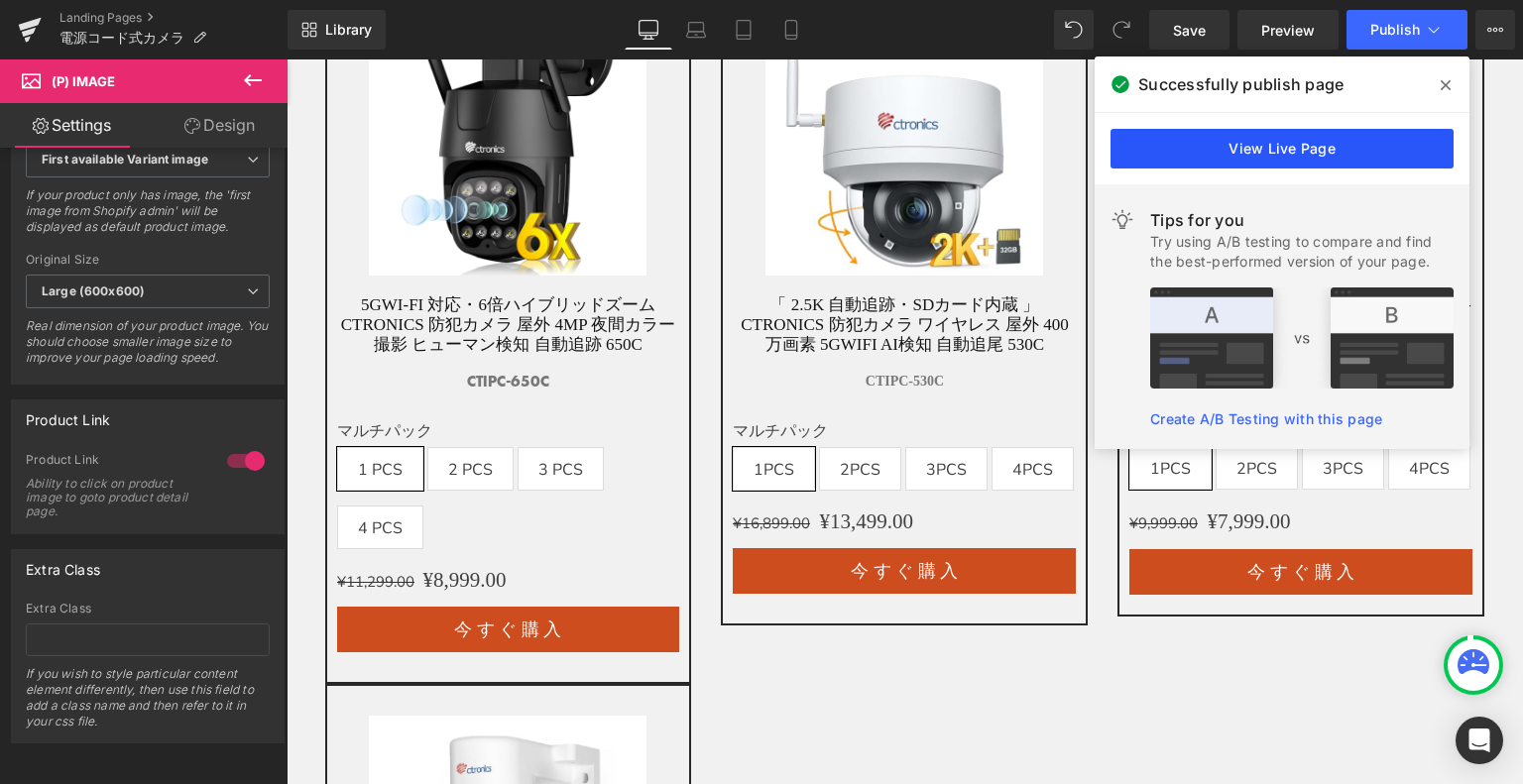 click on "View Live Page" at bounding box center [1282, 149] 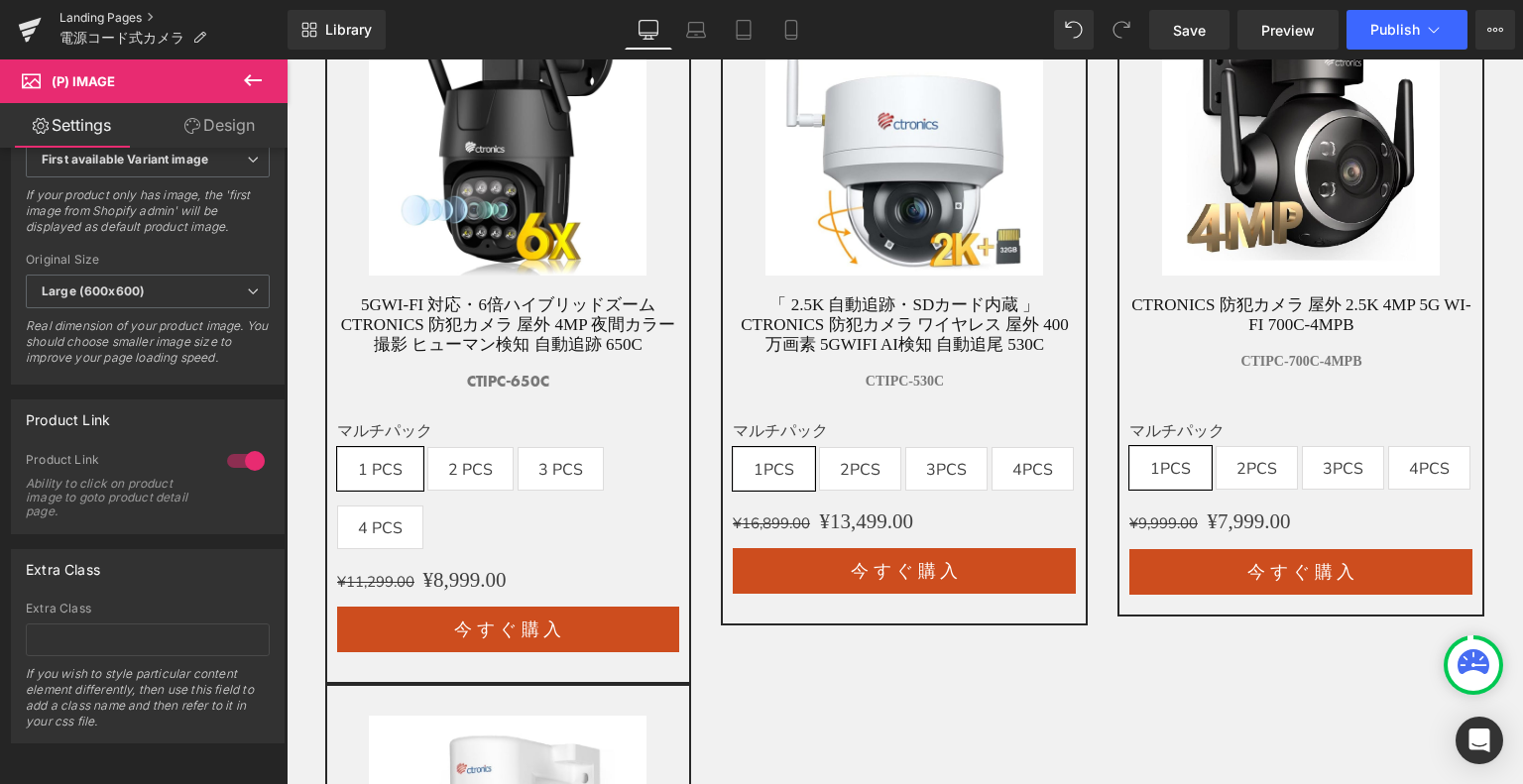 click on "Landing Pages" at bounding box center (174, 18) 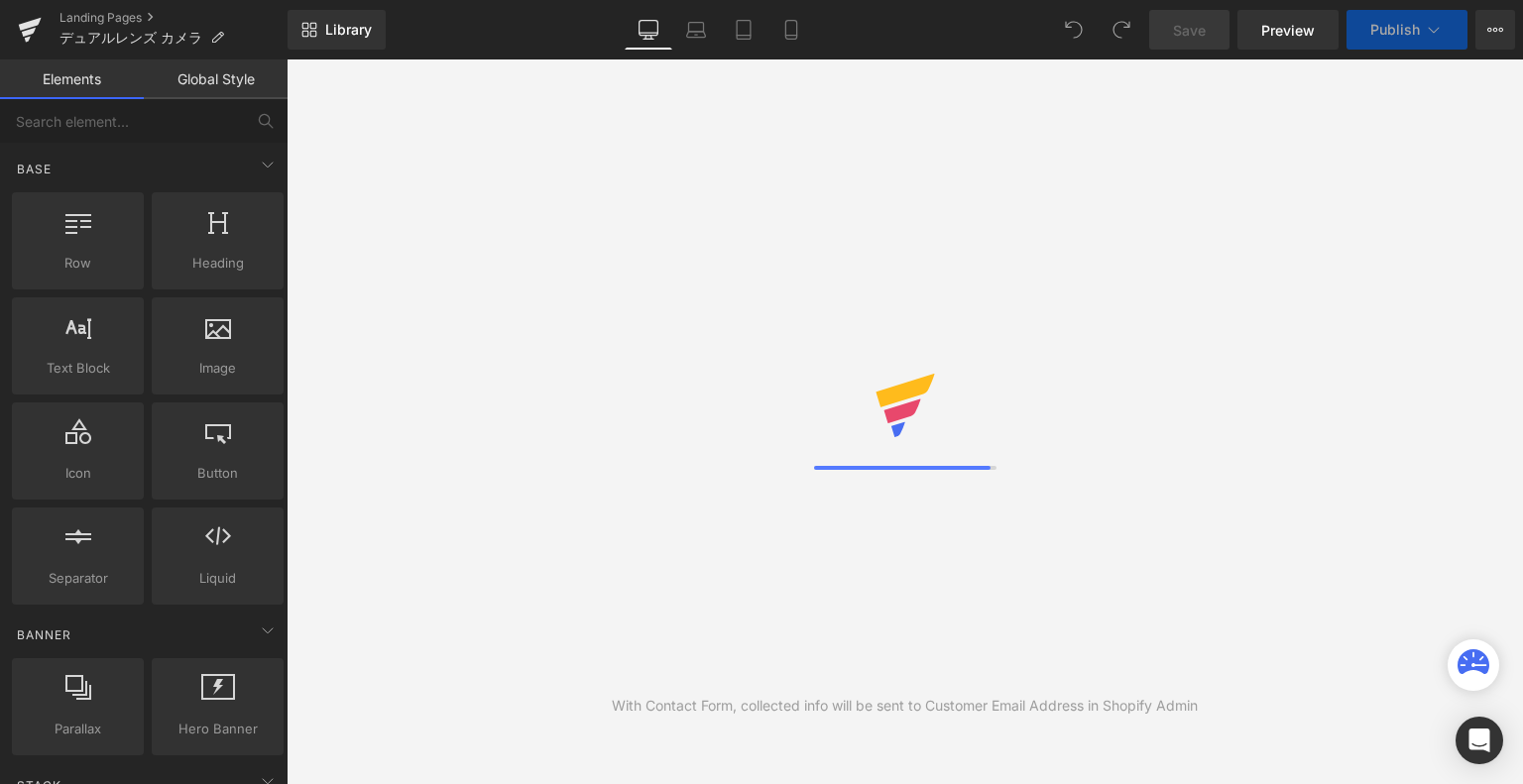 scroll, scrollTop: 0, scrollLeft: 0, axis: both 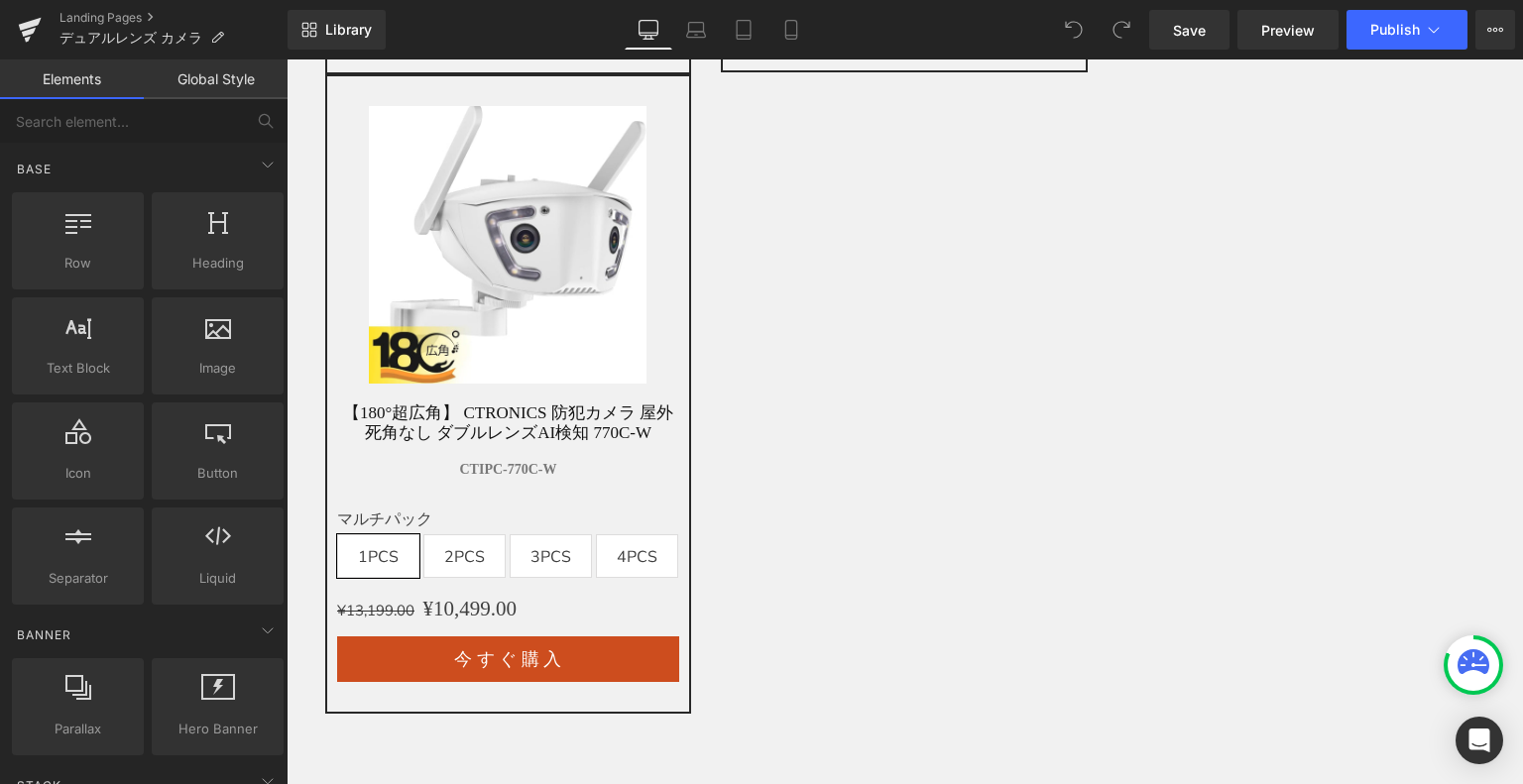 click at bounding box center (508, 245) 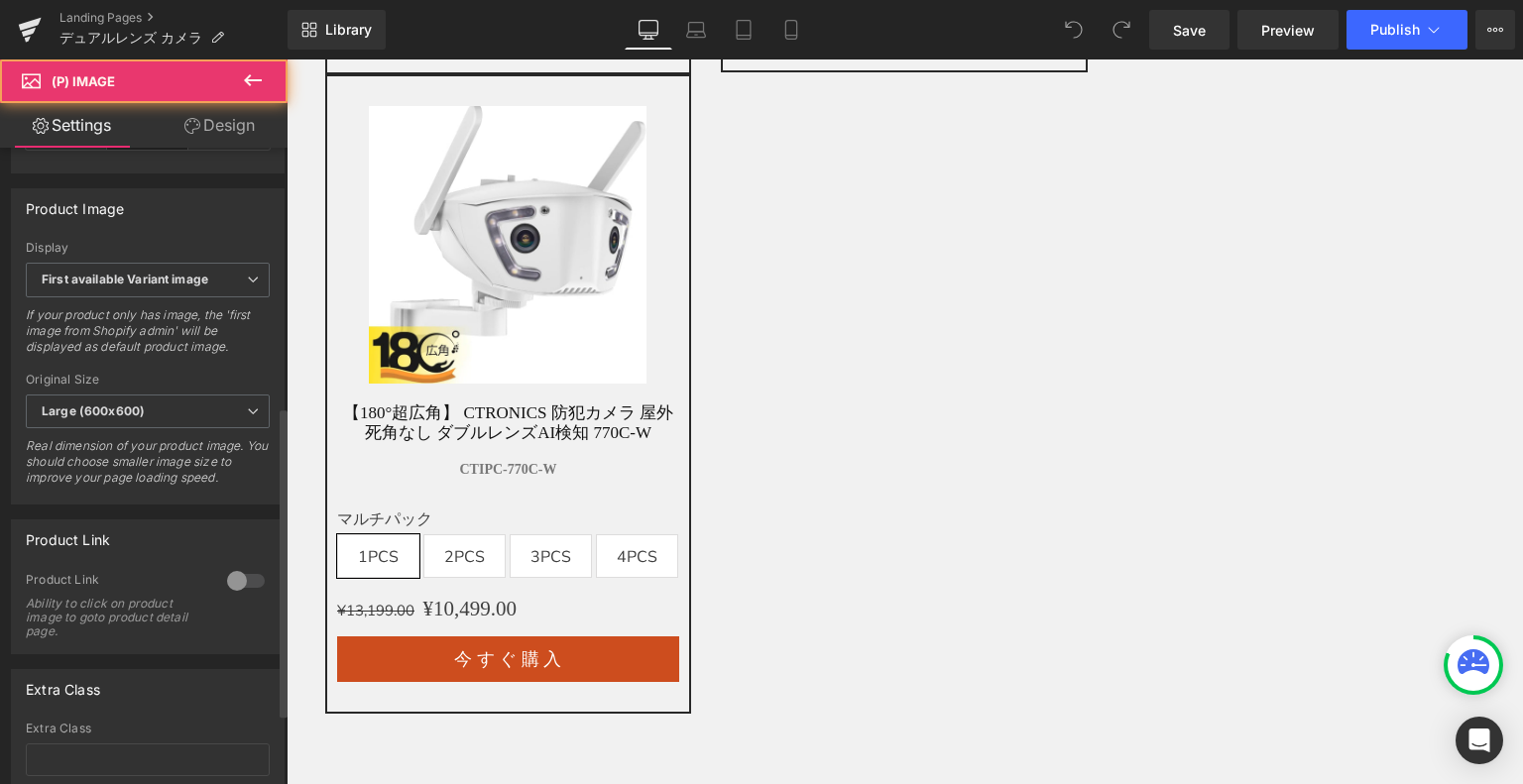 scroll, scrollTop: 826, scrollLeft: 0, axis: vertical 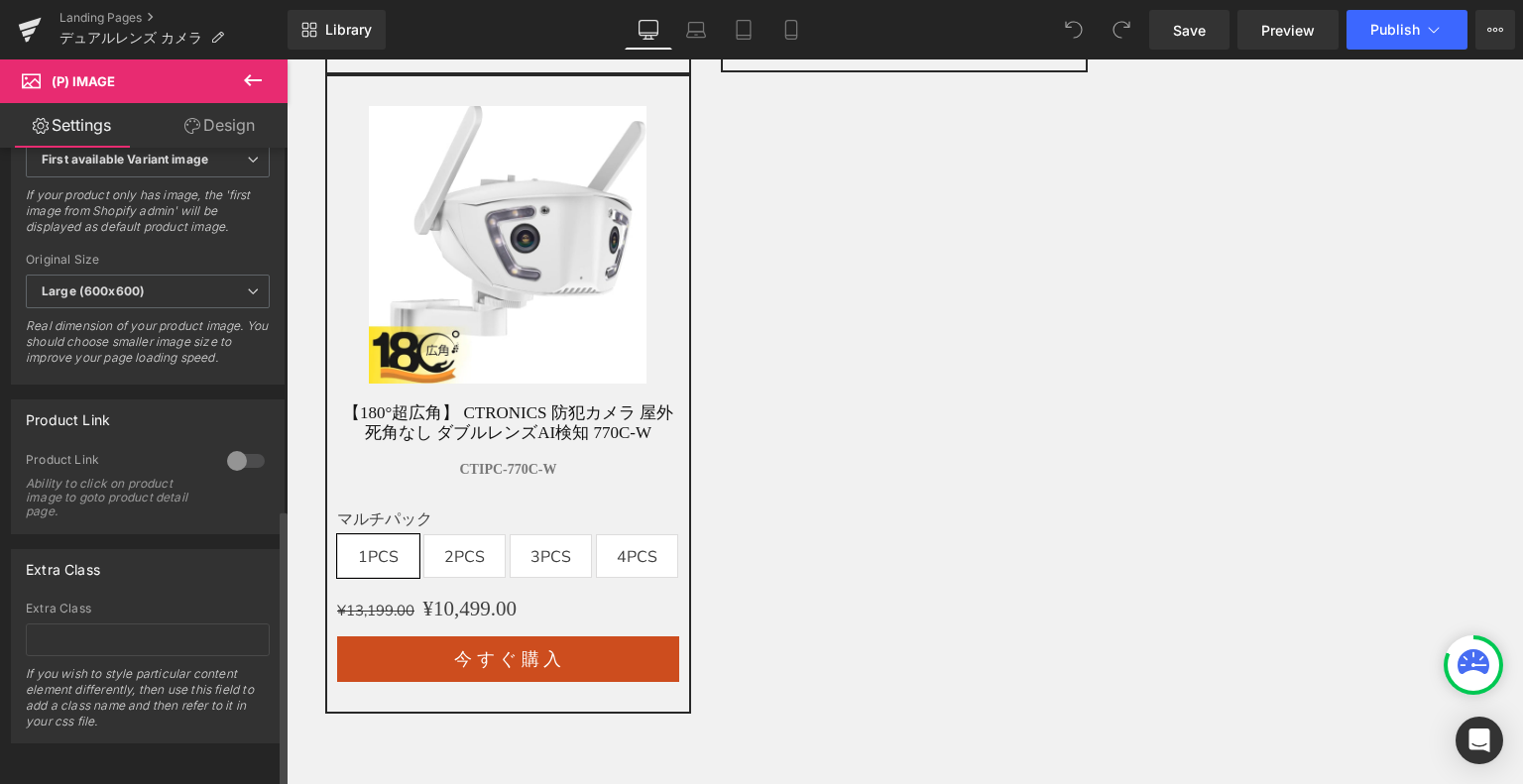 click at bounding box center (246, 461) 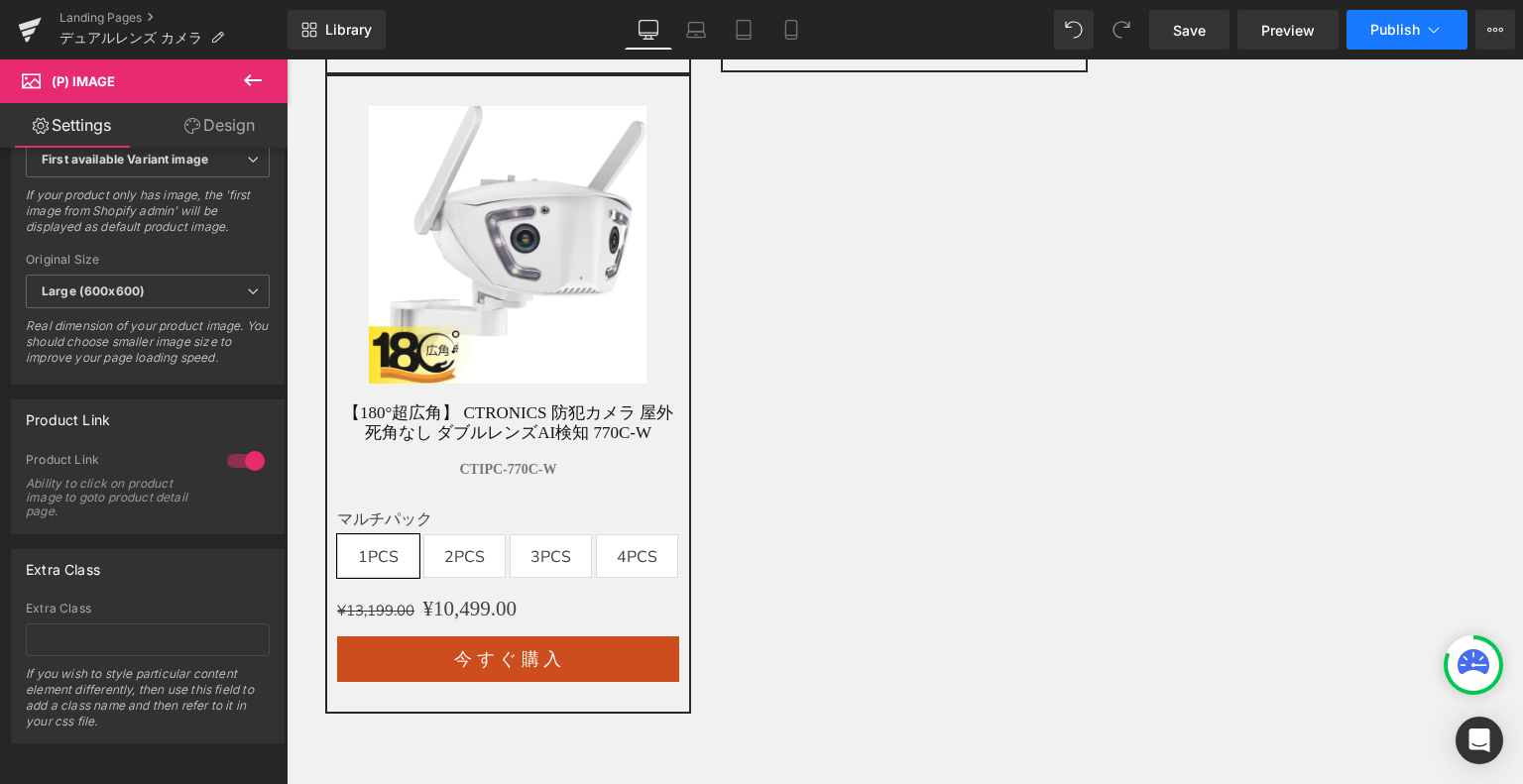 click on "Publish" at bounding box center [1407, 30] 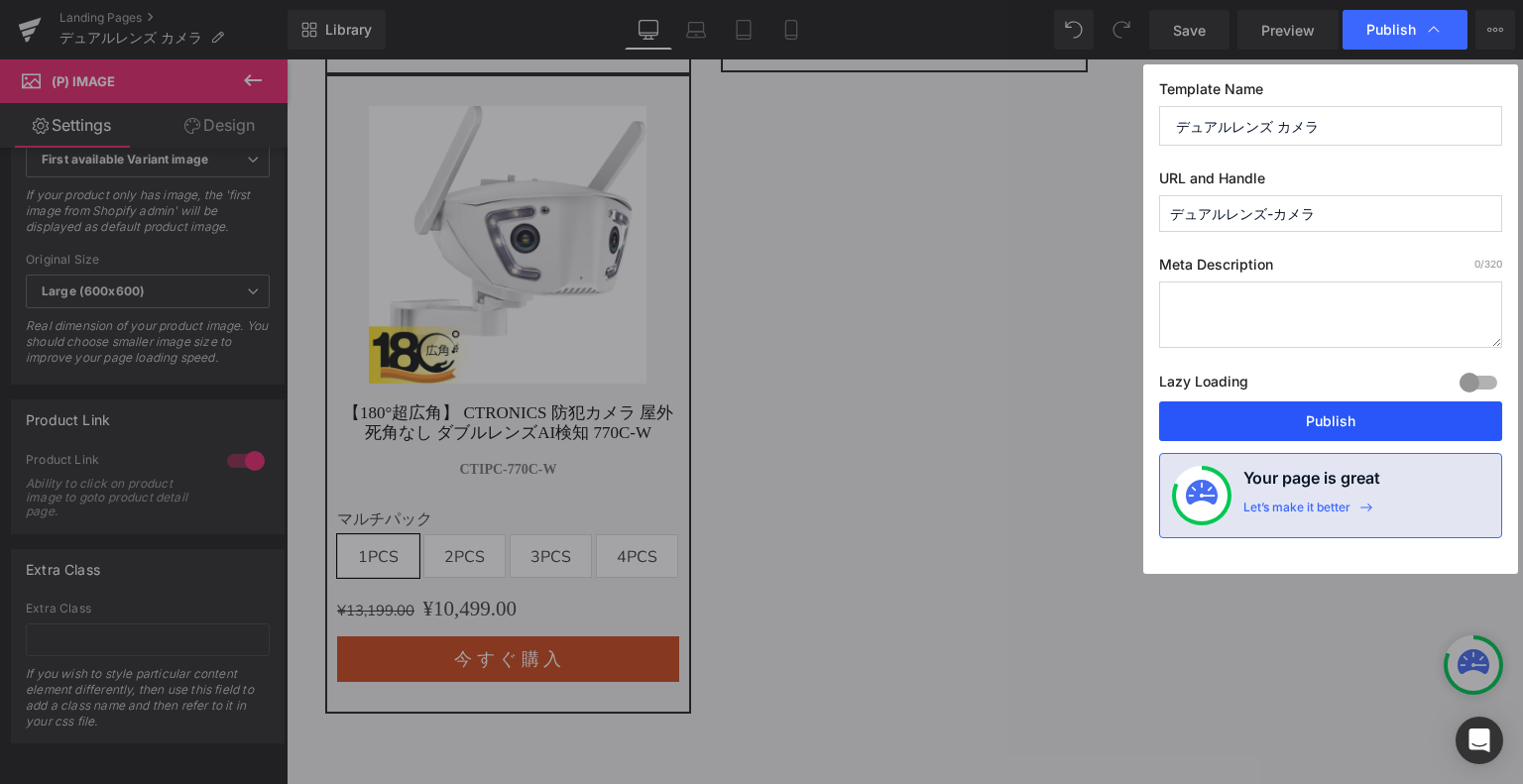 drag, startPoint x: 1348, startPoint y: 417, endPoint x: 649, endPoint y: 169, distance: 741.69064 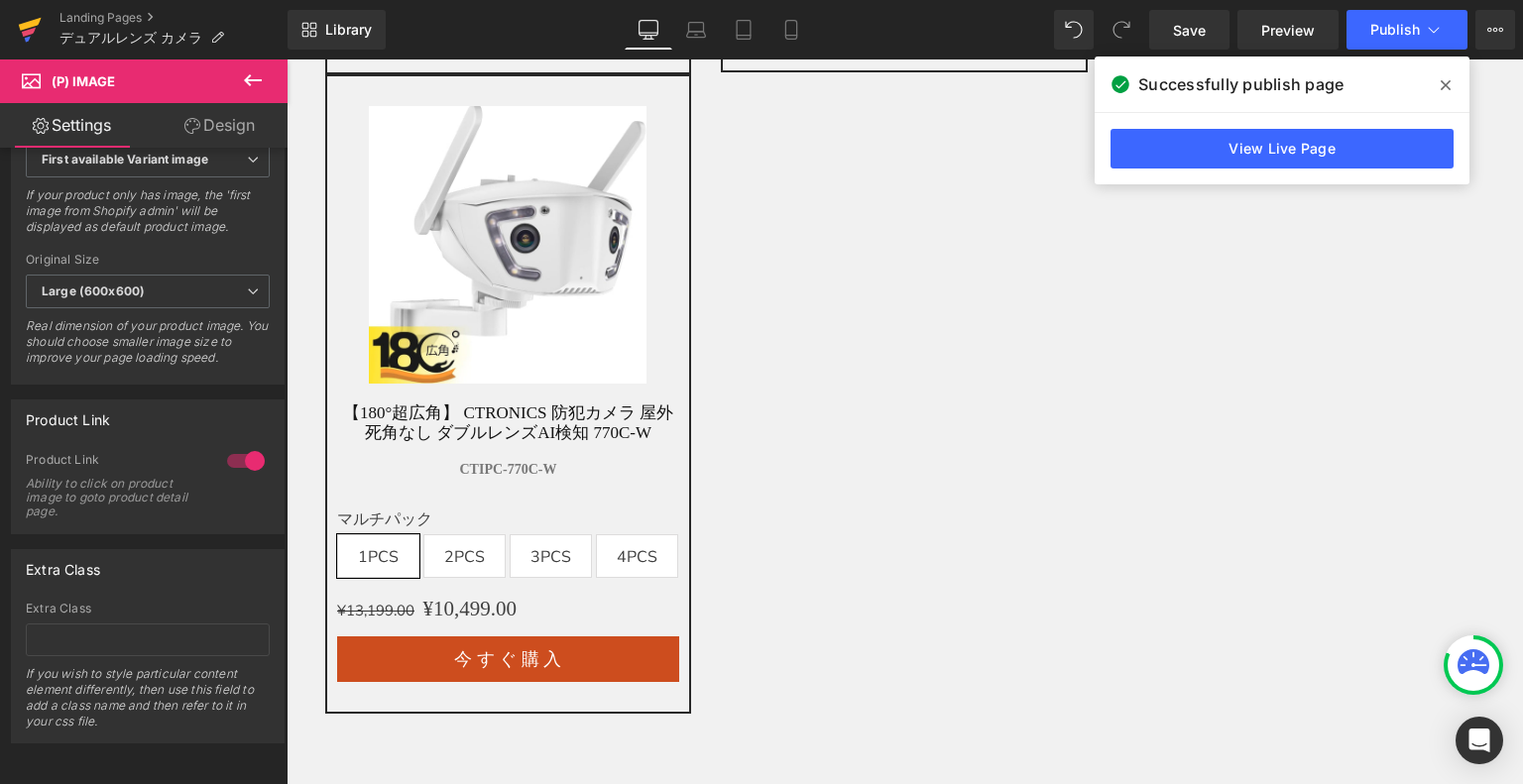click at bounding box center [30, 30] 